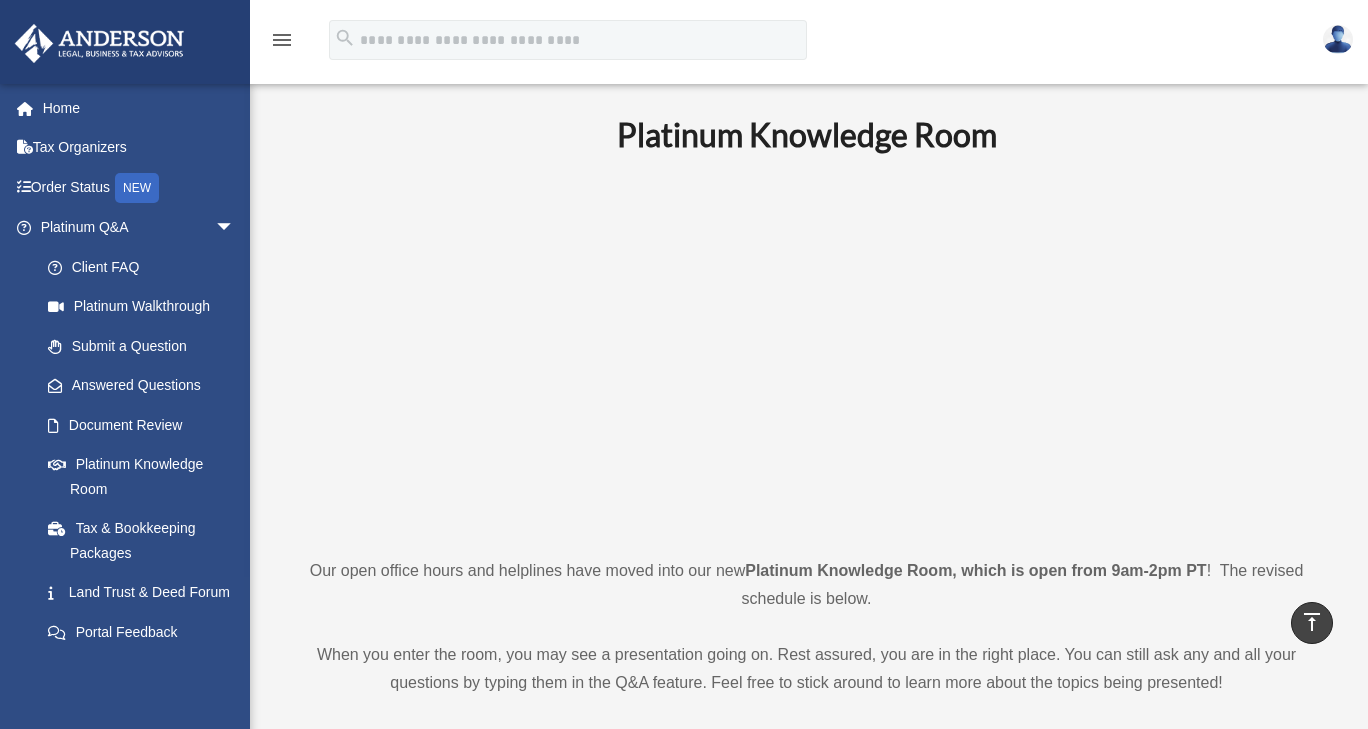 scroll, scrollTop: 758, scrollLeft: 0, axis: vertical 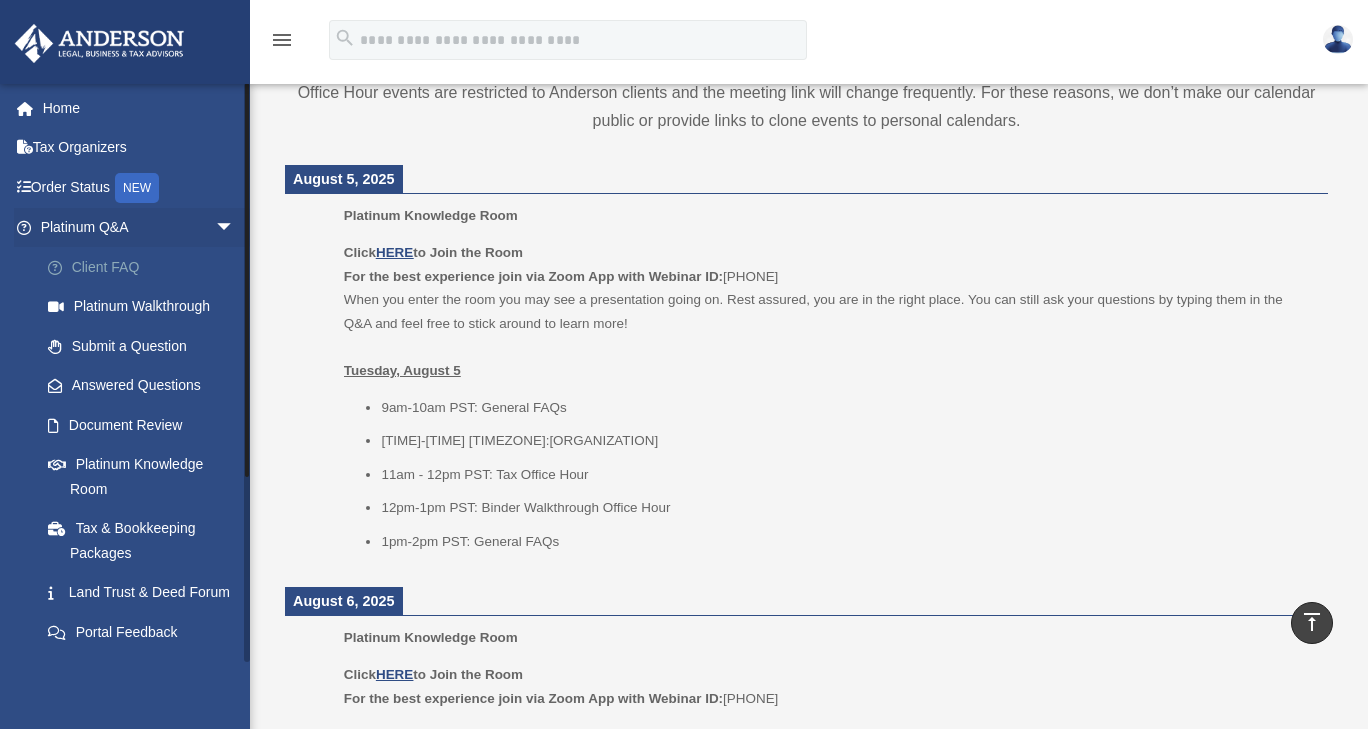 click on "Client FAQ" at bounding box center [146, 267] 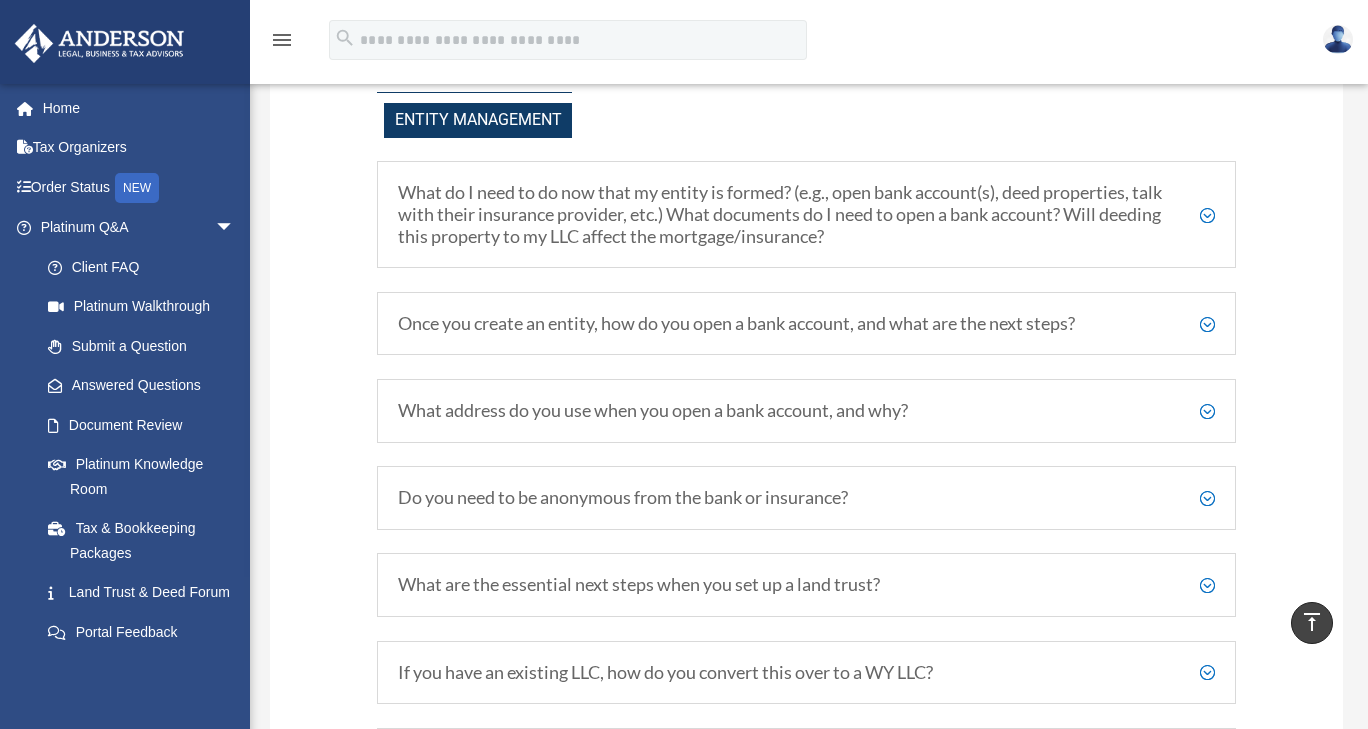 scroll, scrollTop: 2189, scrollLeft: 0, axis: vertical 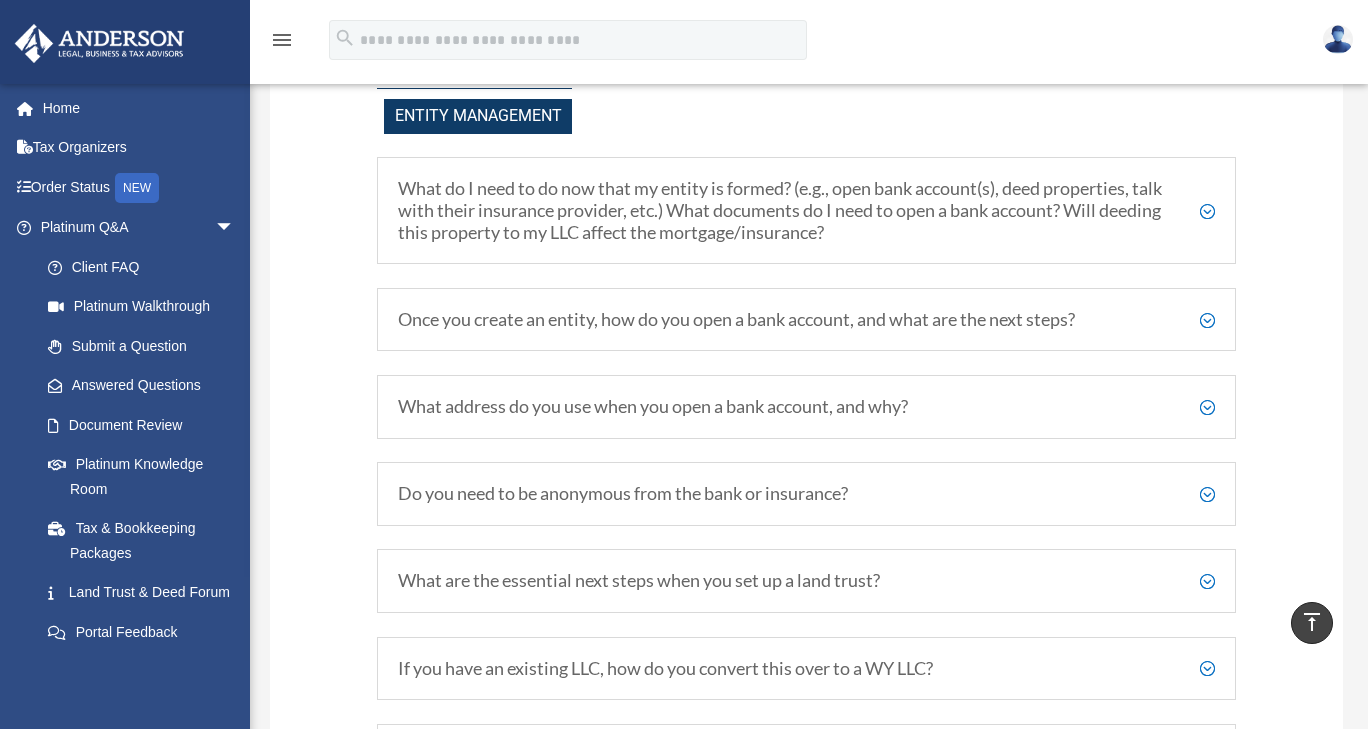 click on "Once you create an entity, how do you open a bank account, and what are the next steps?" at bounding box center (806, 320) 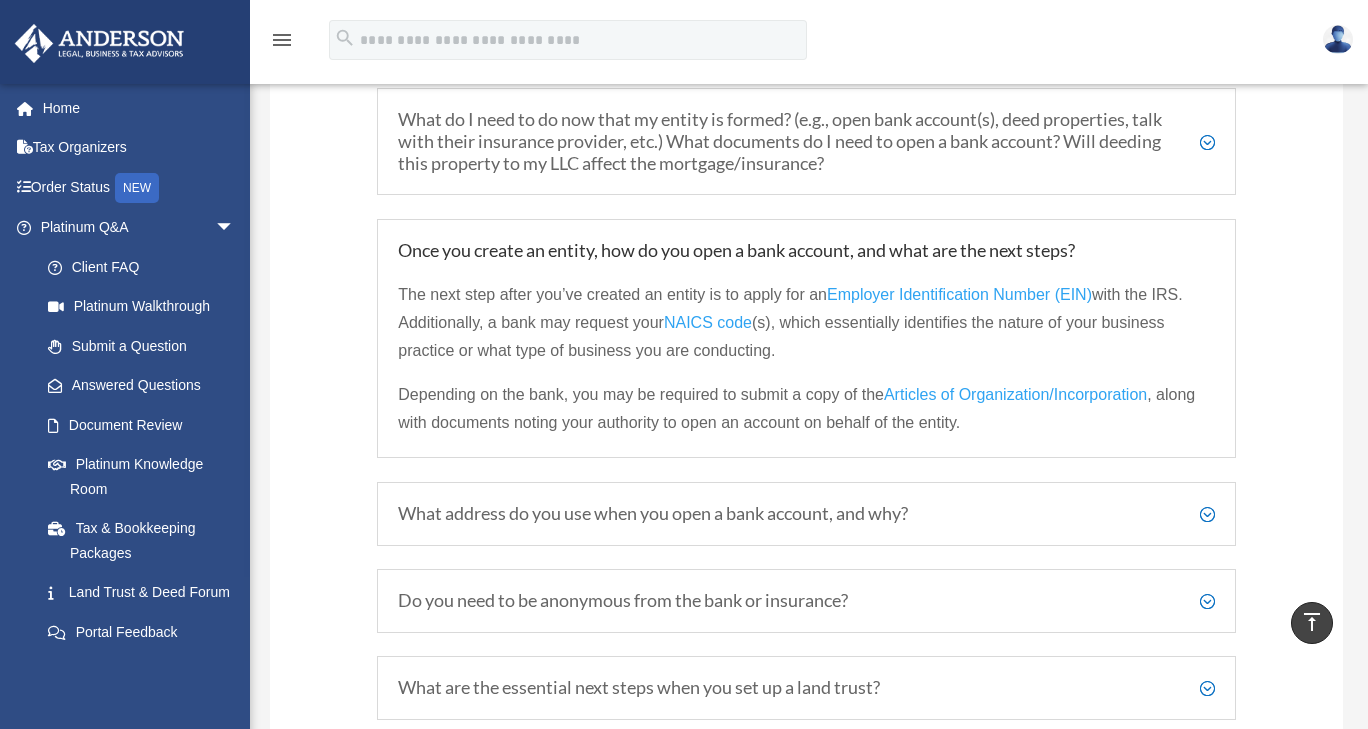 scroll, scrollTop: 2313, scrollLeft: 0, axis: vertical 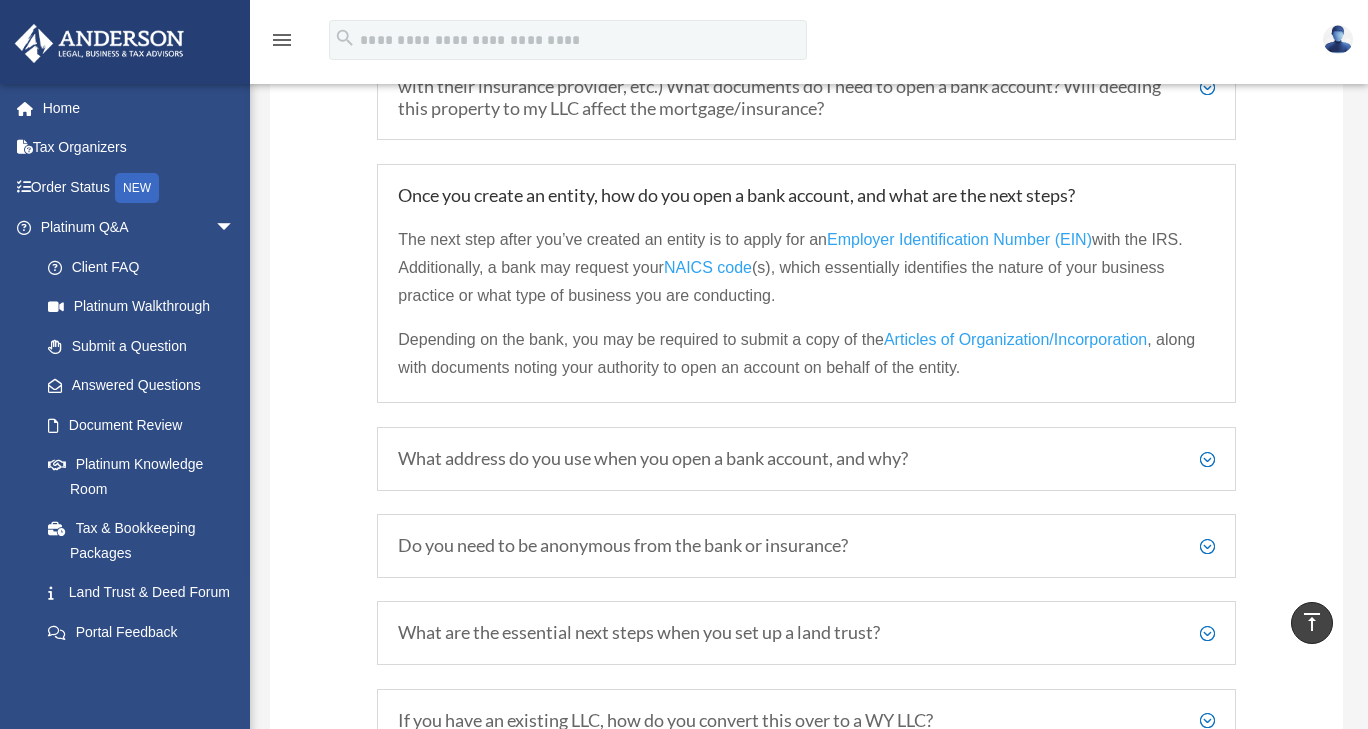 click on "What address do you use when you open a bank account, and why?
You can use your personal address. The bank requires this information for communication purposes and will protect your confidentiality. Using your personal address can be more convenient and help subvert potential delays in essential communications for your business regarding your entity or its bank accounts." at bounding box center (806, 459) 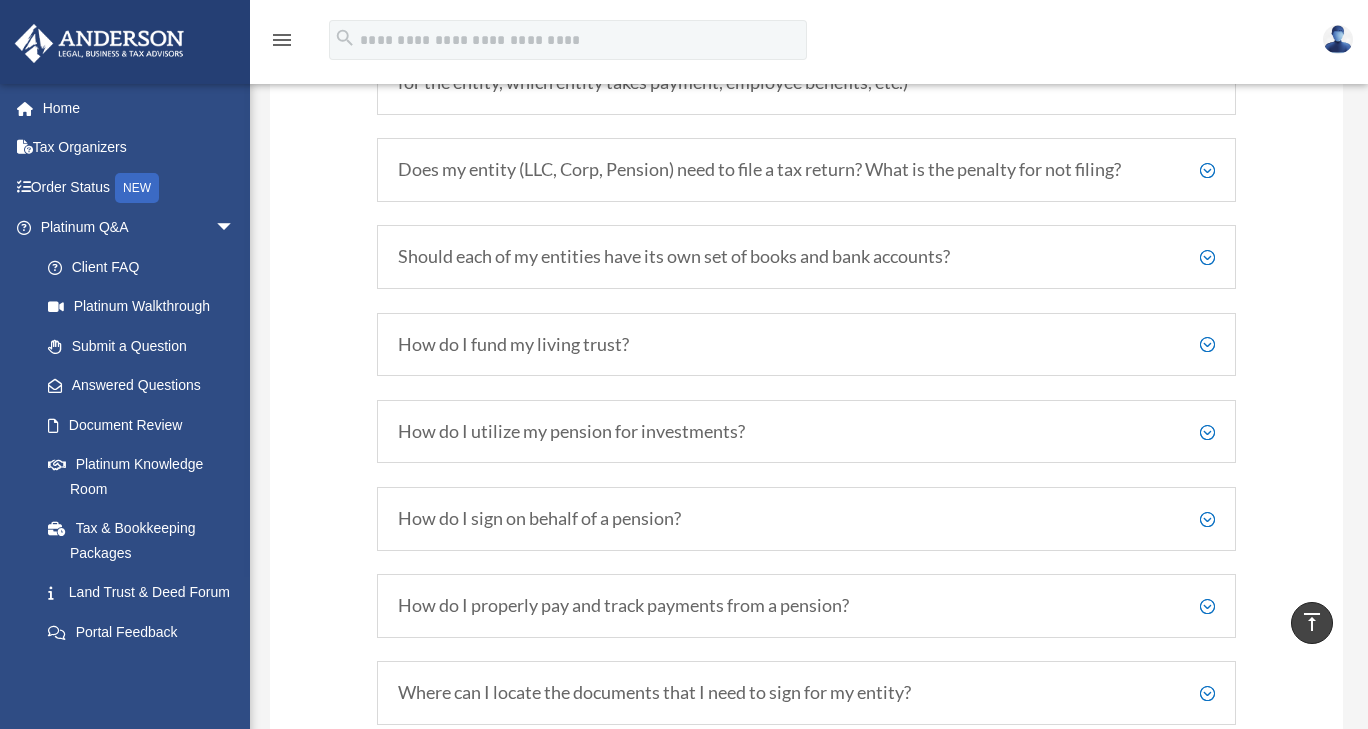 scroll, scrollTop: 3095, scrollLeft: 0, axis: vertical 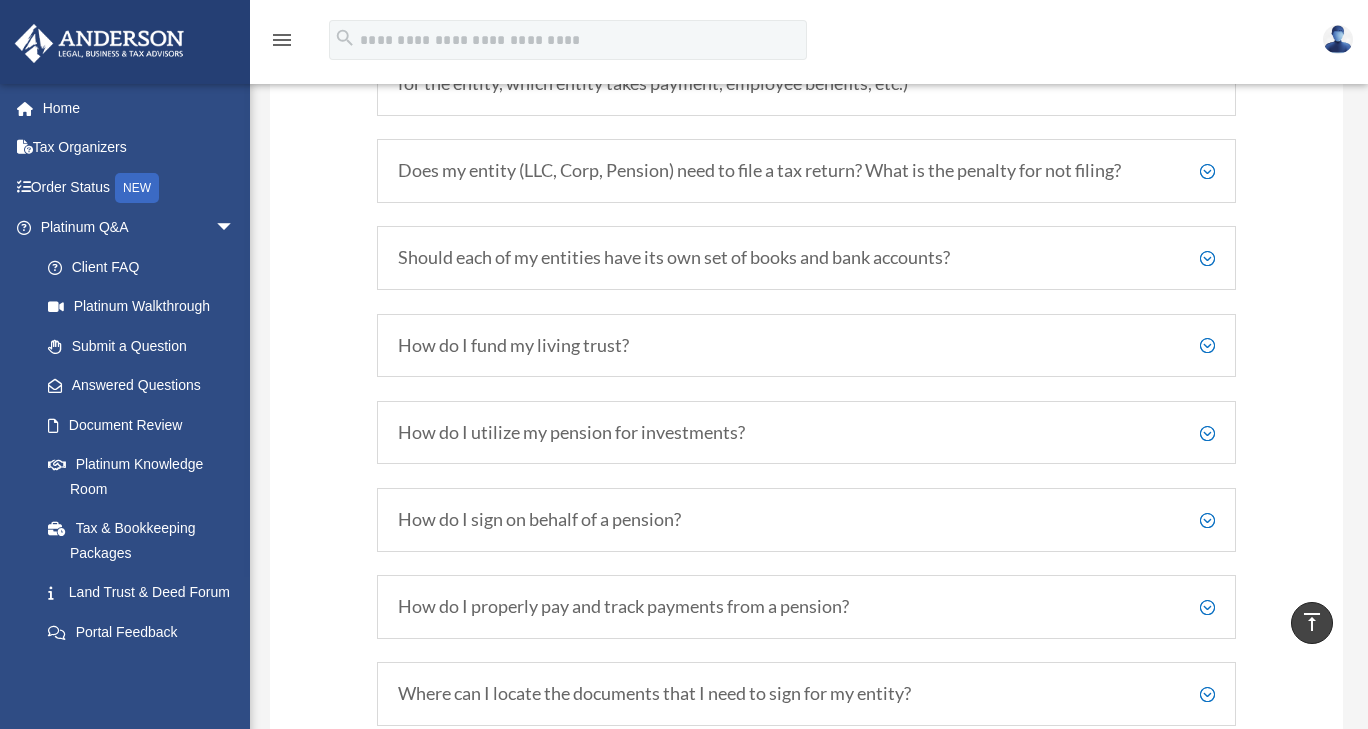 click on "Should each of my entities have its own set of books and bank accounts?" at bounding box center [806, 258] 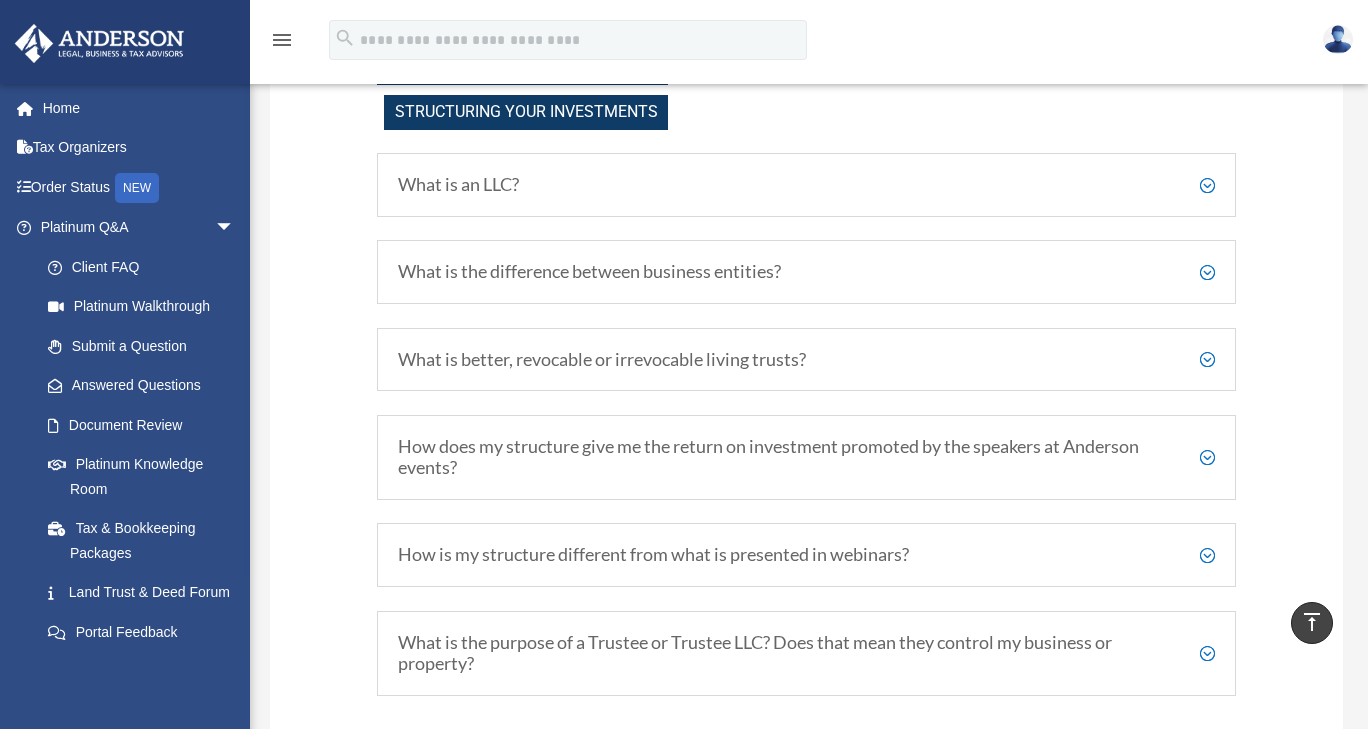 scroll, scrollTop: 970, scrollLeft: 0, axis: vertical 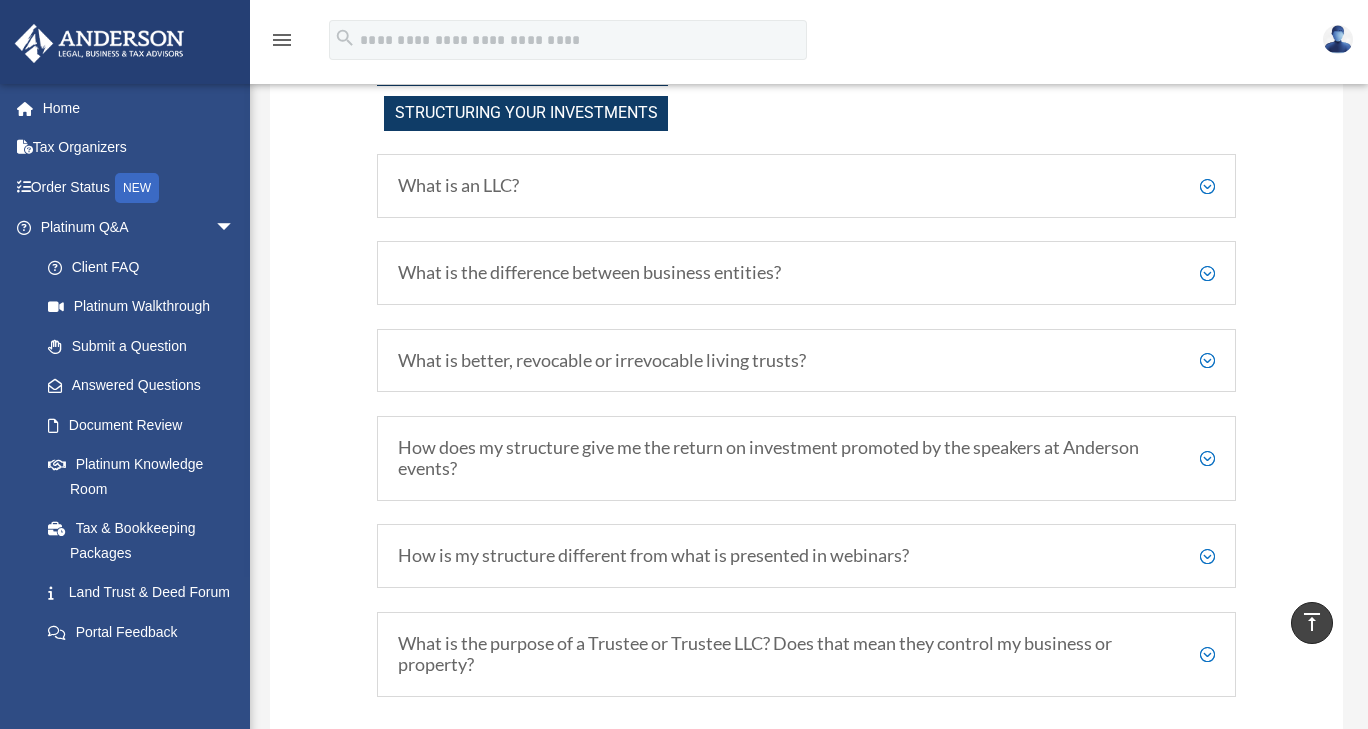 click on "What is an LLC?" at bounding box center (806, 186) 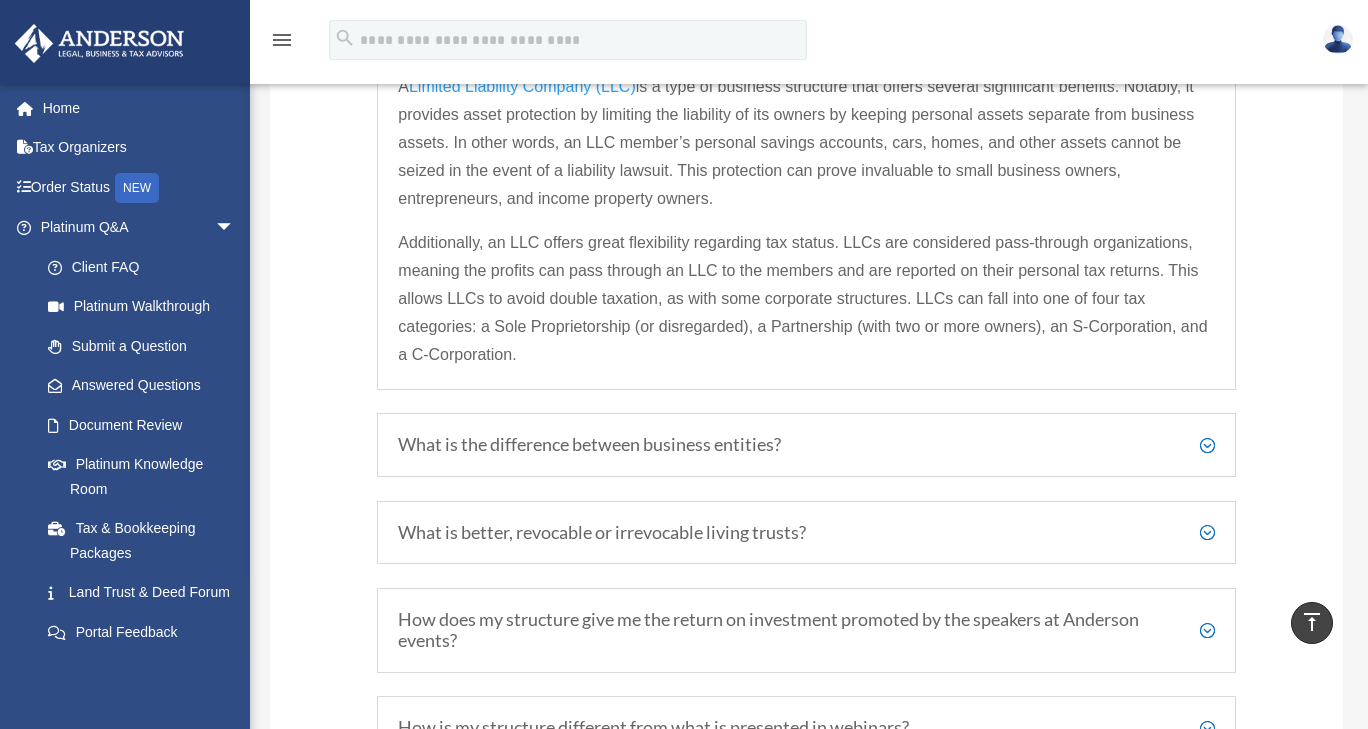 scroll, scrollTop: 1116, scrollLeft: 0, axis: vertical 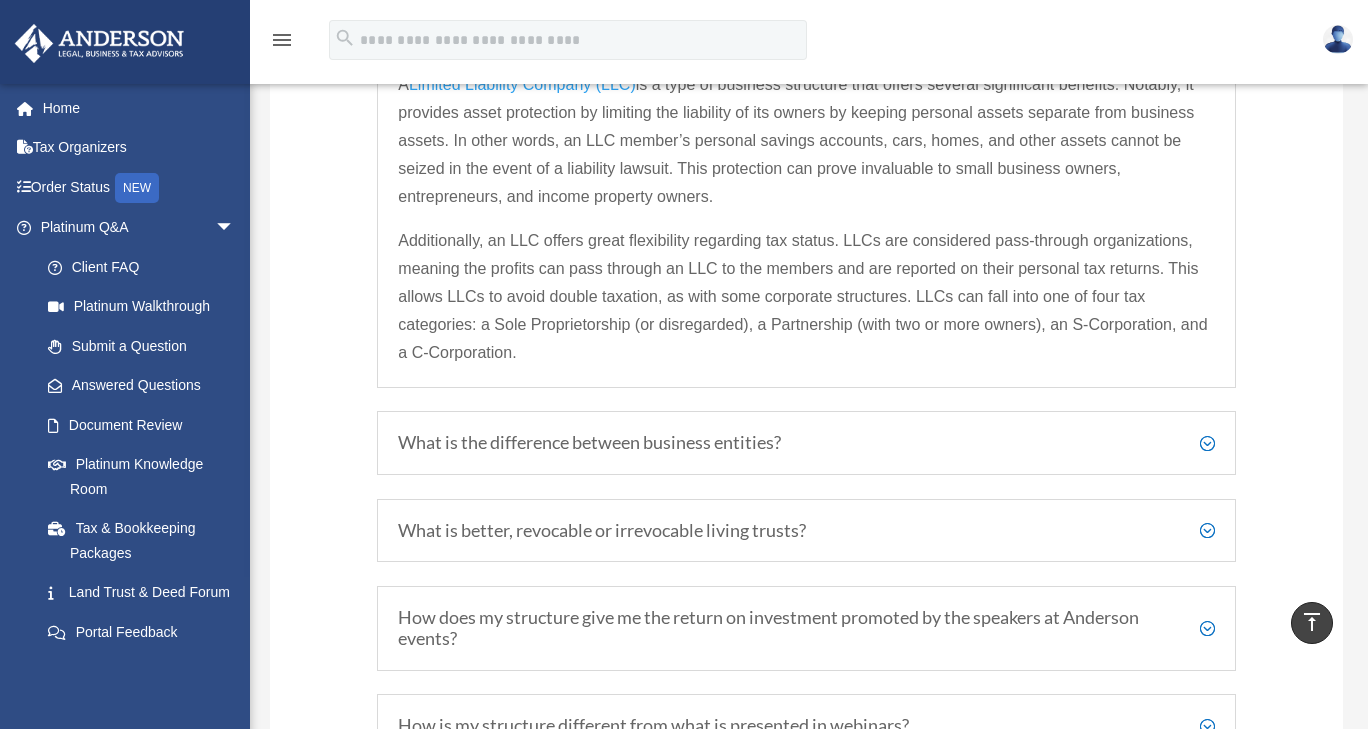 click on "What is the difference between business entities?" at bounding box center (806, 443) 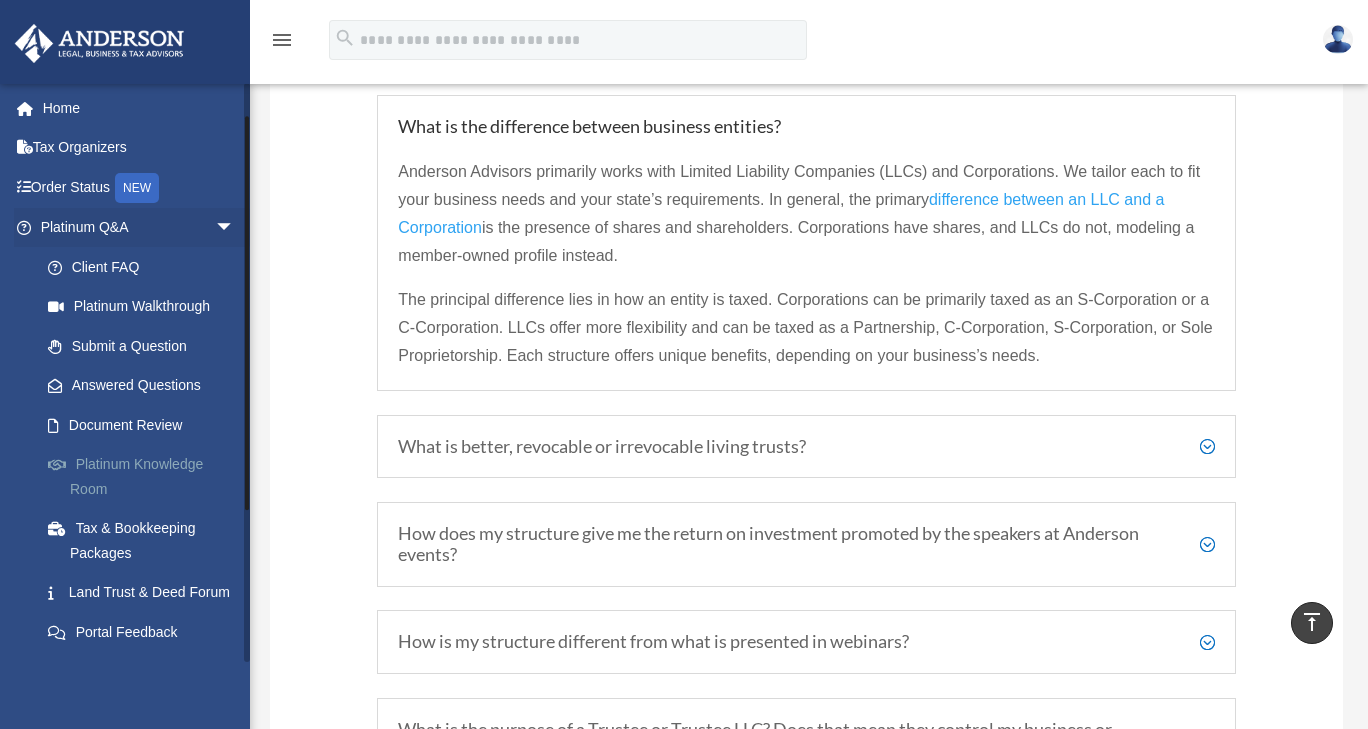 scroll, scrollTop: 255, scrollLeft: 0, axis: vertical 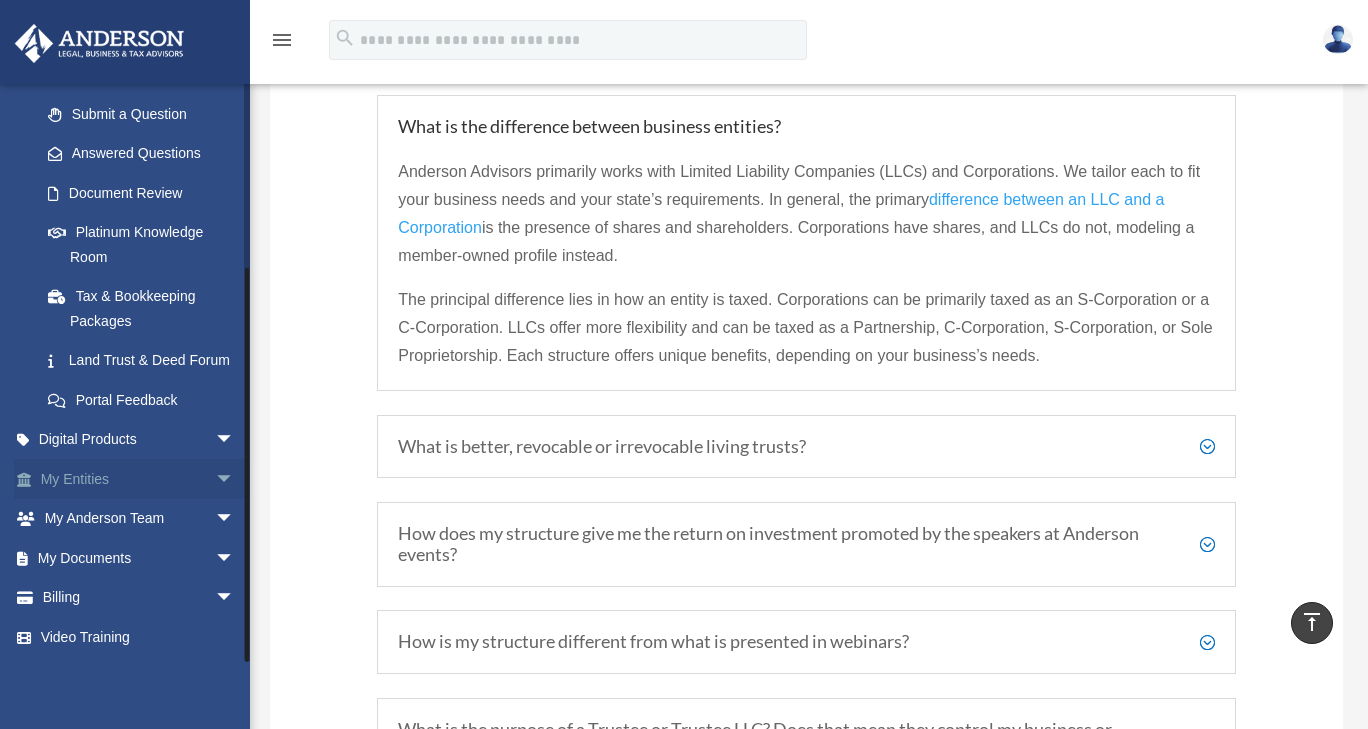 click on "My Entities arrow_drop_down" at bounding box center (139, 479) 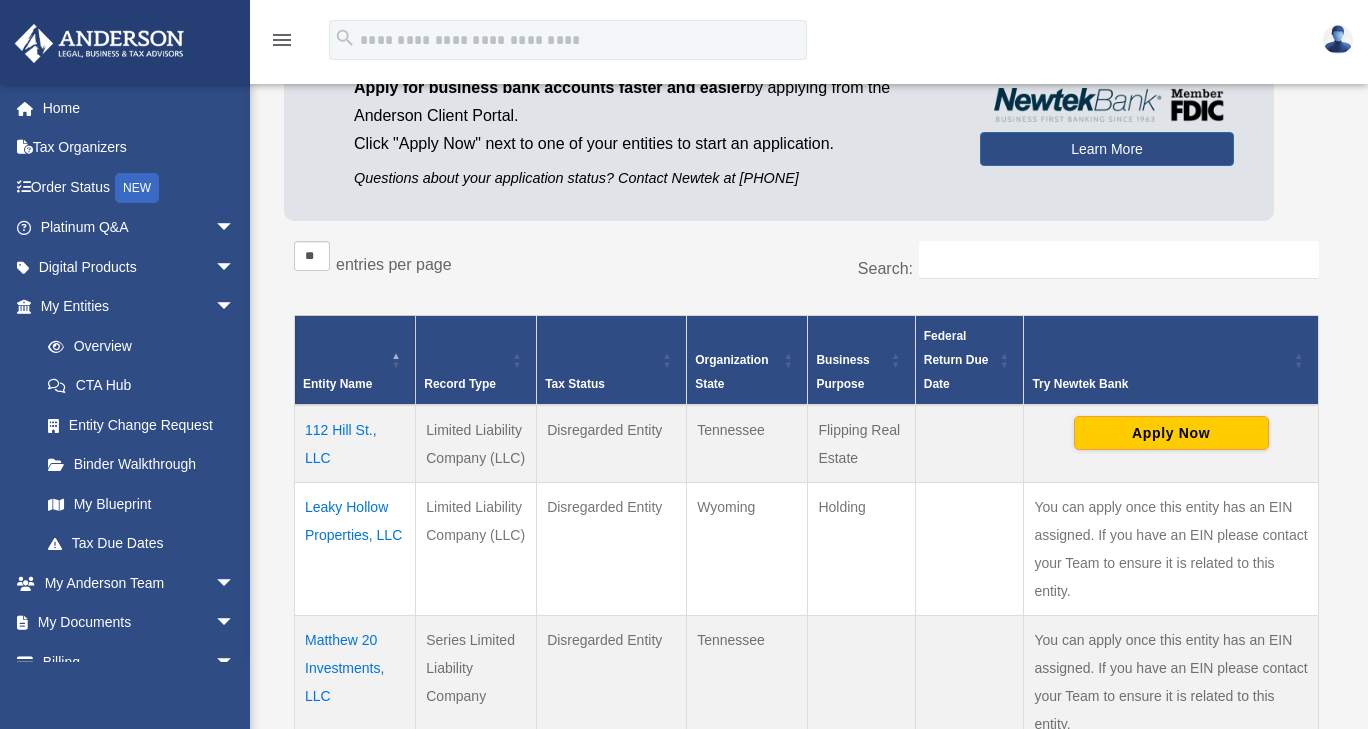 scroll, scrollTop: 205, scrollLeft: 0, axis: vertical 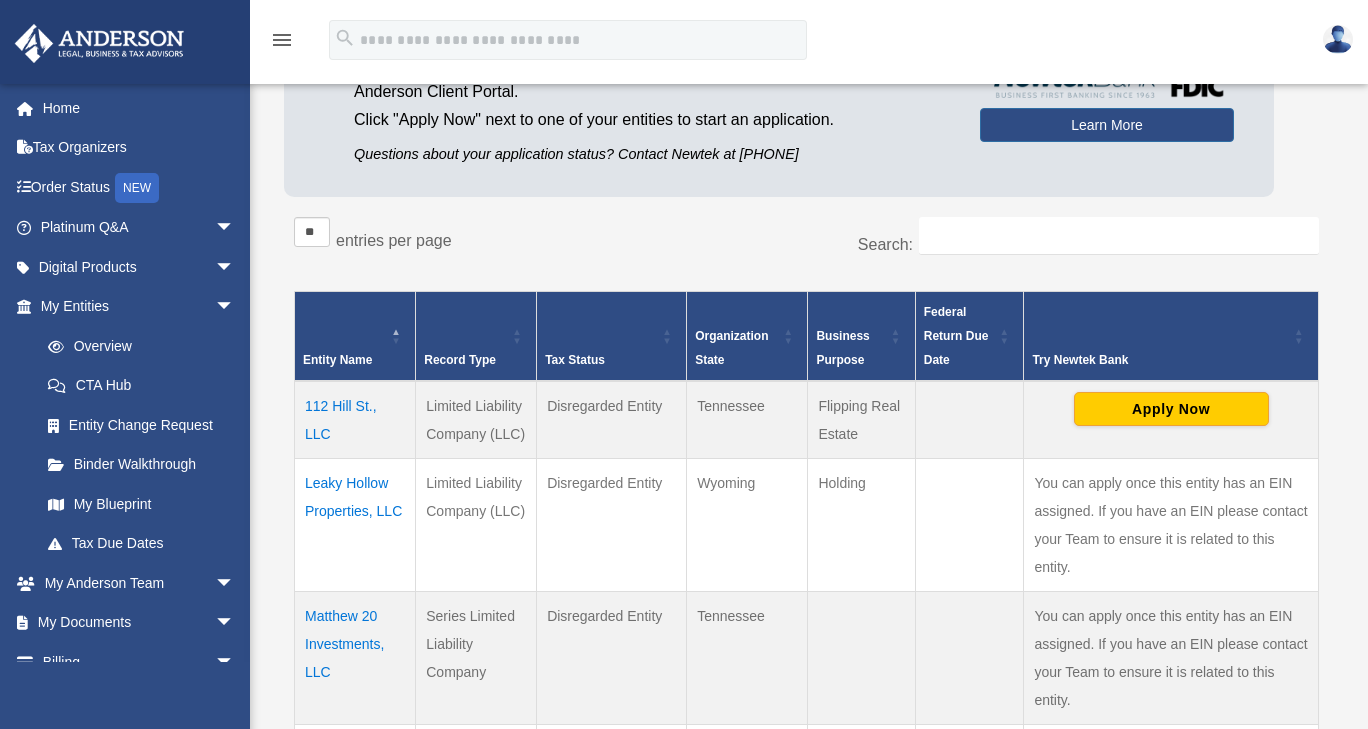 click on "112 Hill St., LLC" at bounding box center (355, 420) 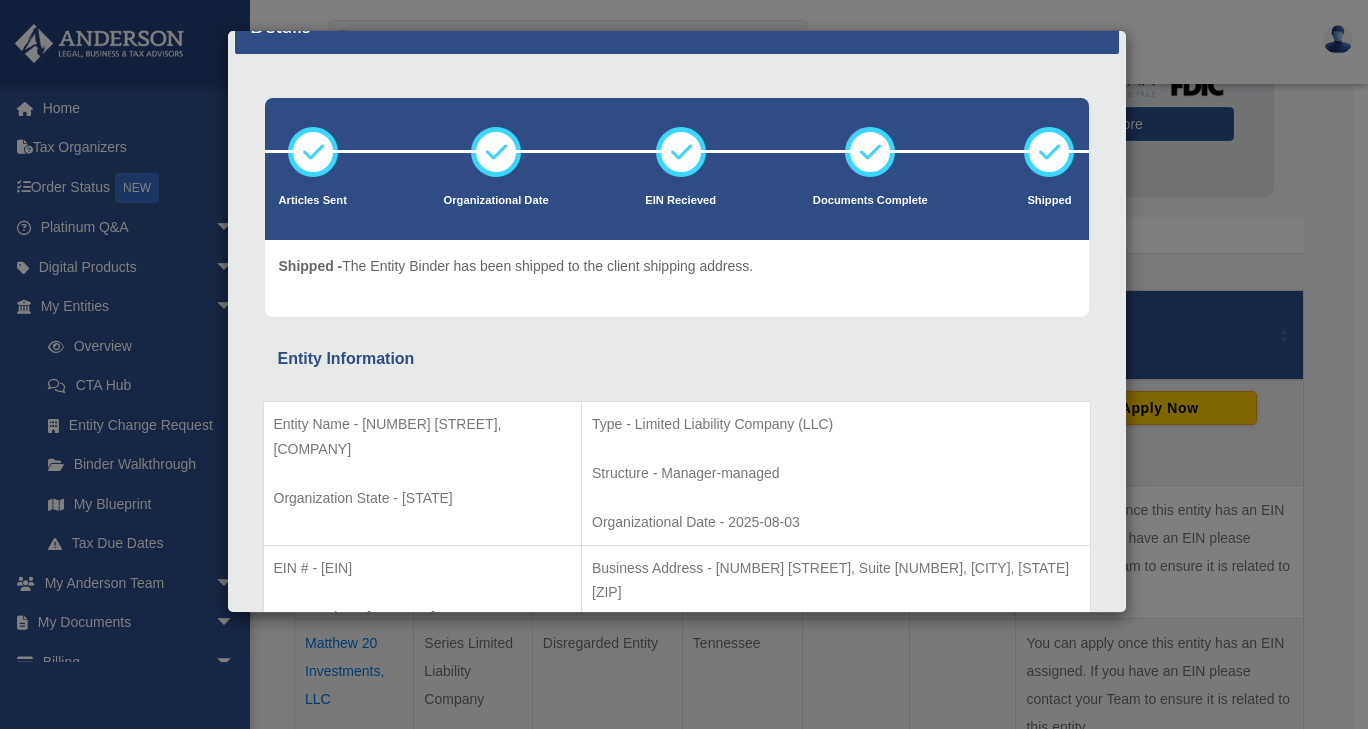 scroll, scrollTop: 0, scrollLeft: 0, axis: both 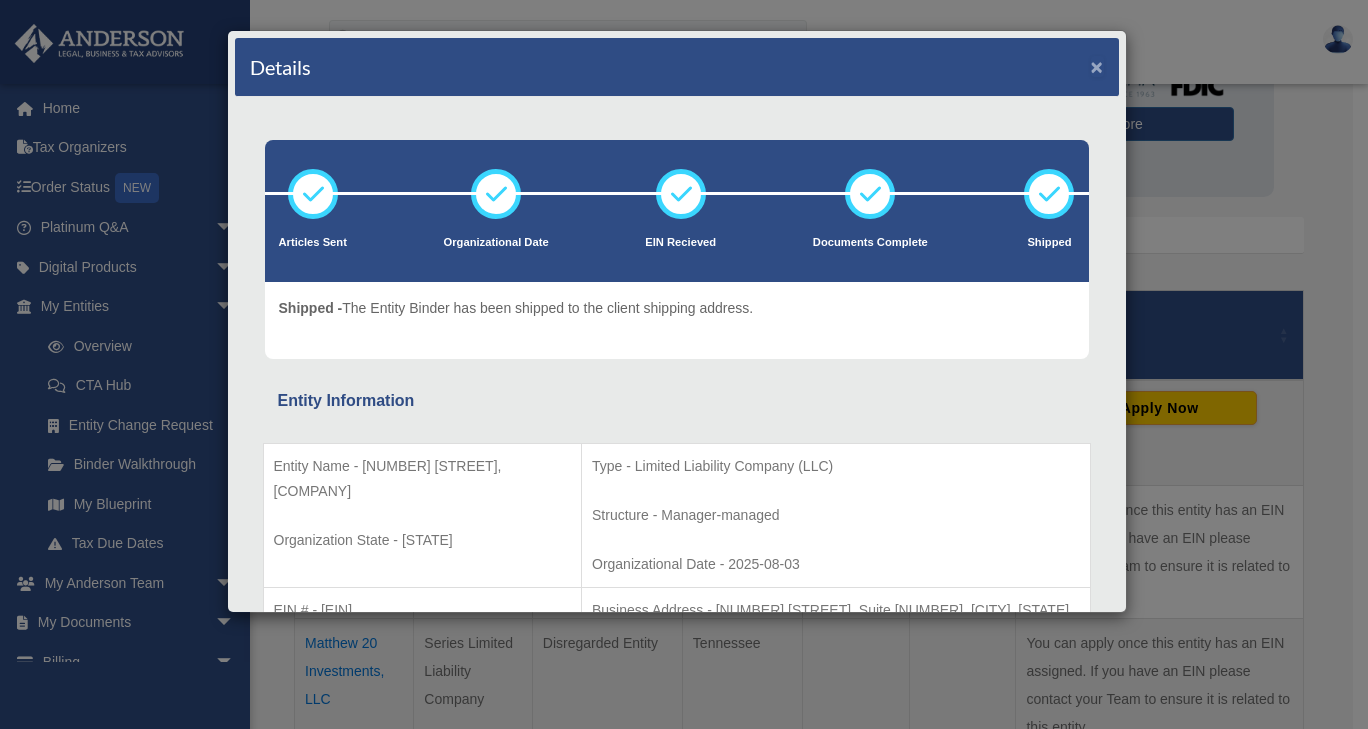 click on "×" at bounding box center (1097, 66) 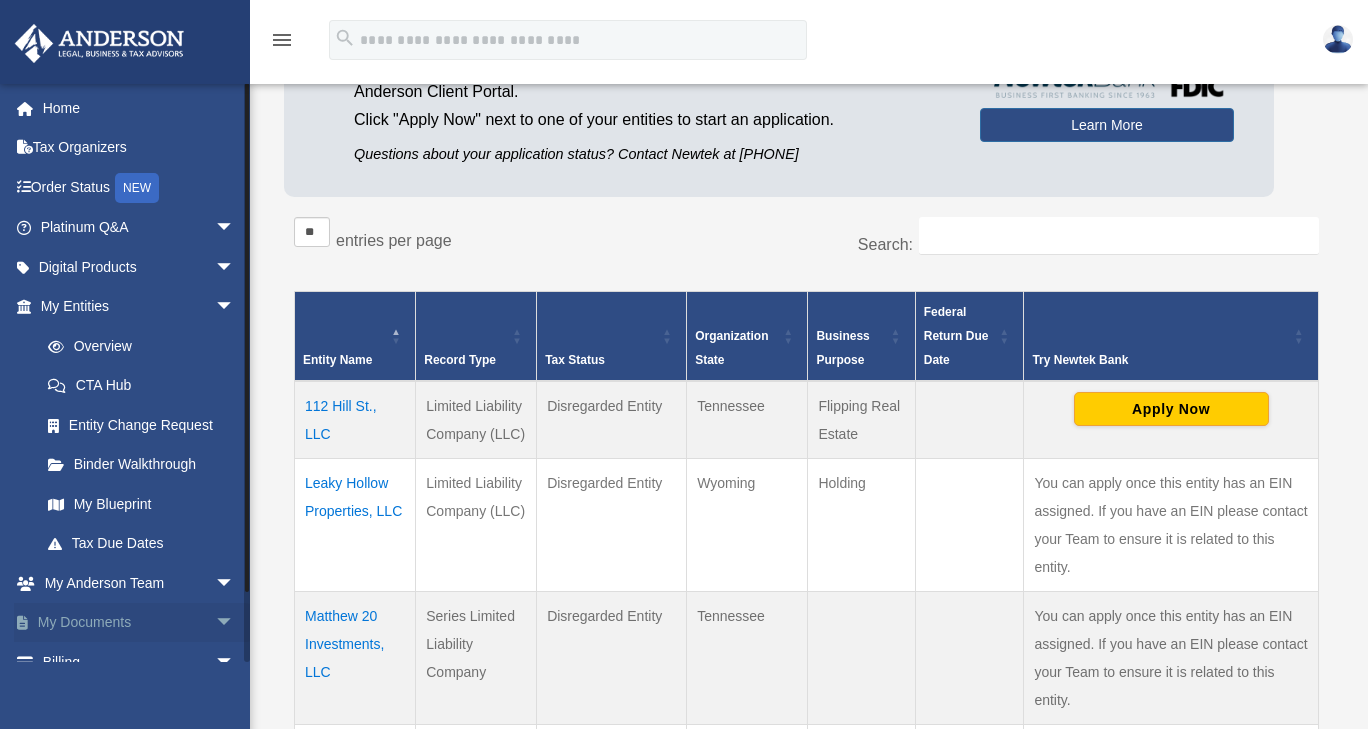 click on "My Documents arrow_drop_down" at bounding box center [139, 623] 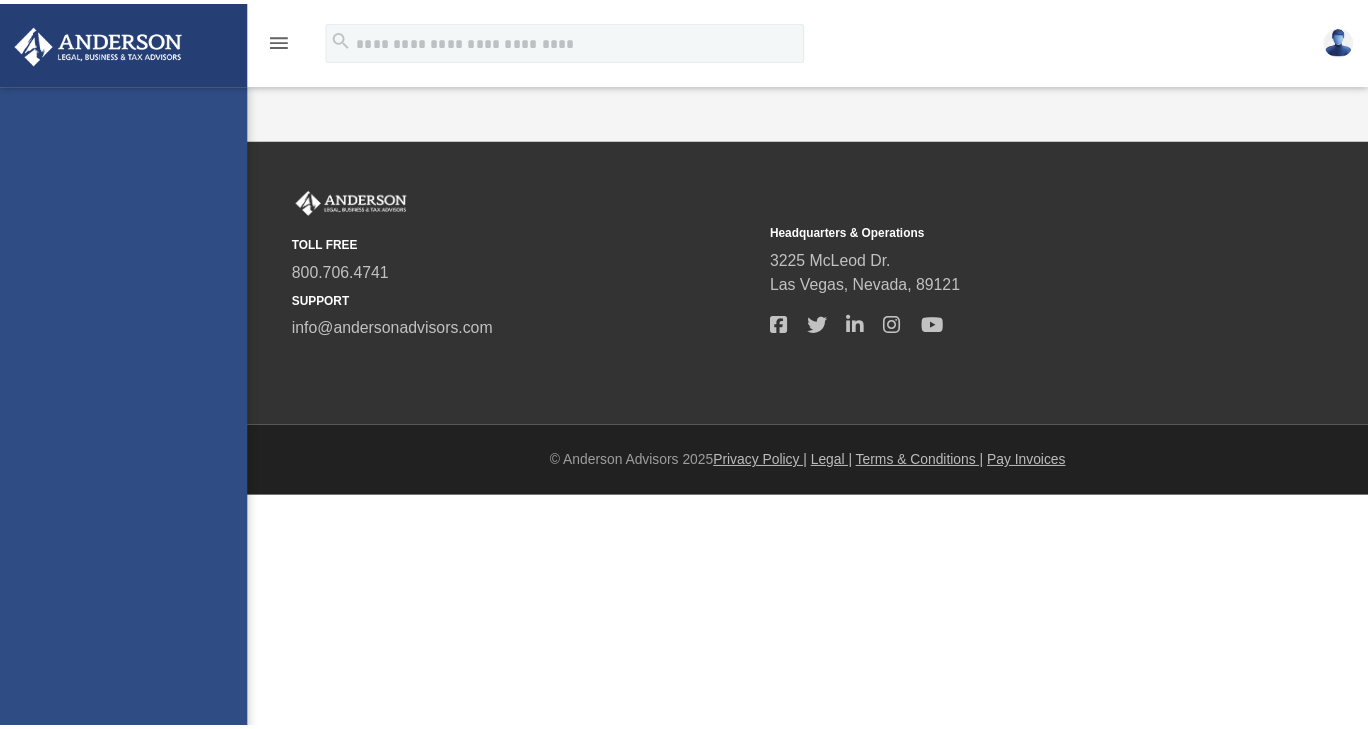 scroll, scrollTop: 0, scrollLeft: 0, axis: both 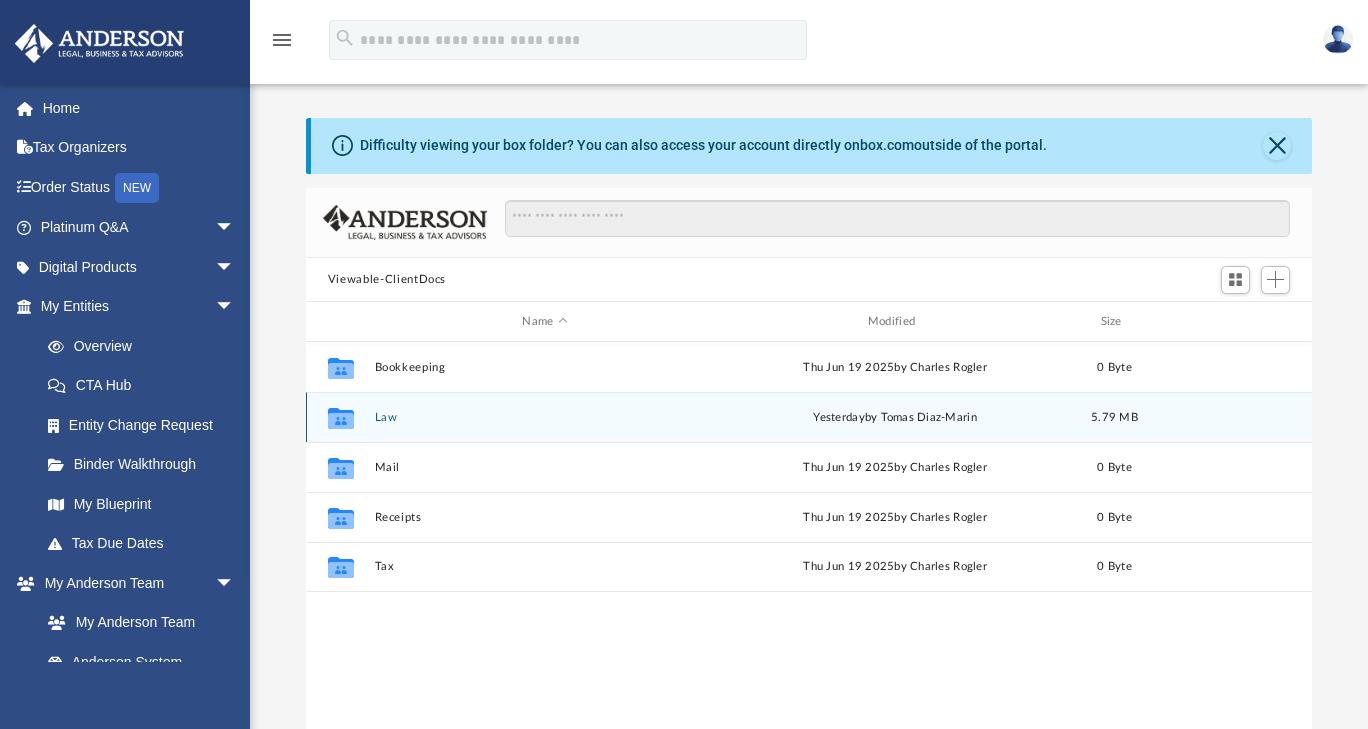 click on "Collaborated Folder Law yesterday  by [FIRST] [LAST] 5.79 MB" at bounding box center (809, 417) 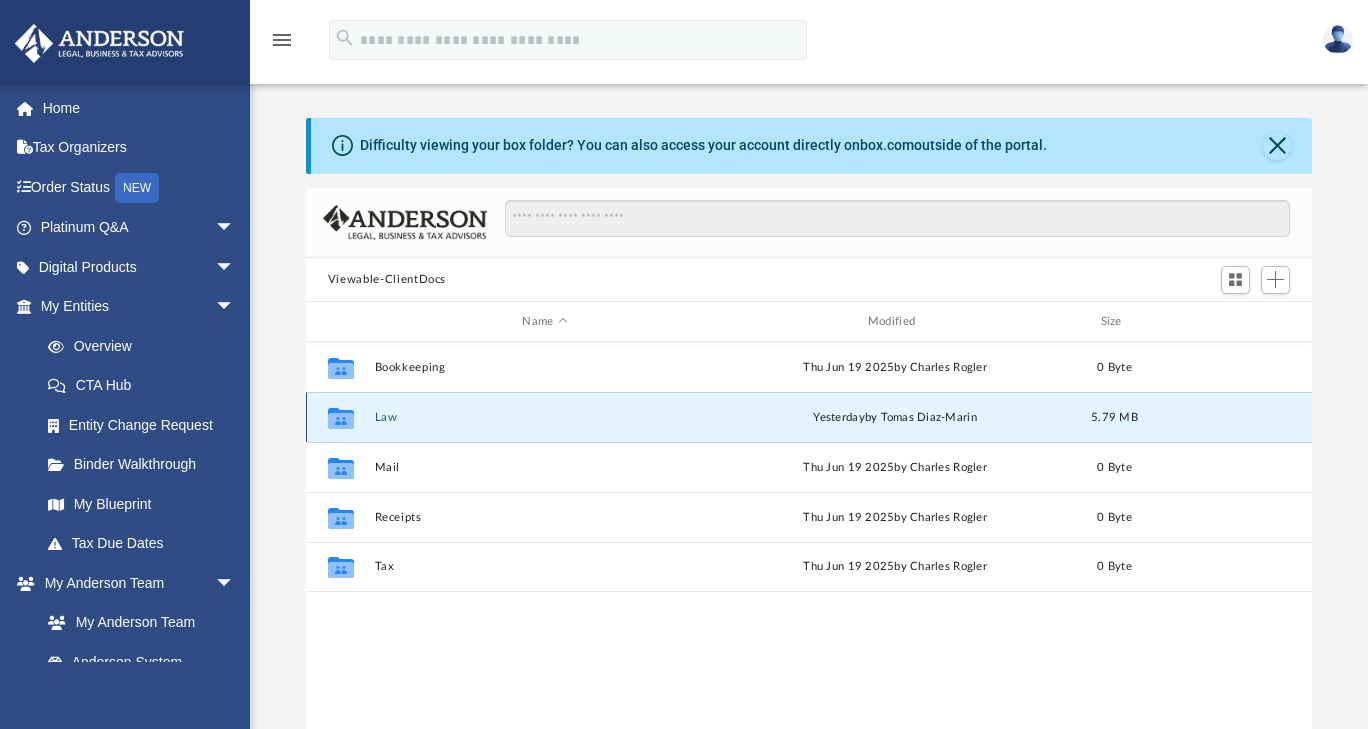 click on "Law" at bounding box center (544, 417) 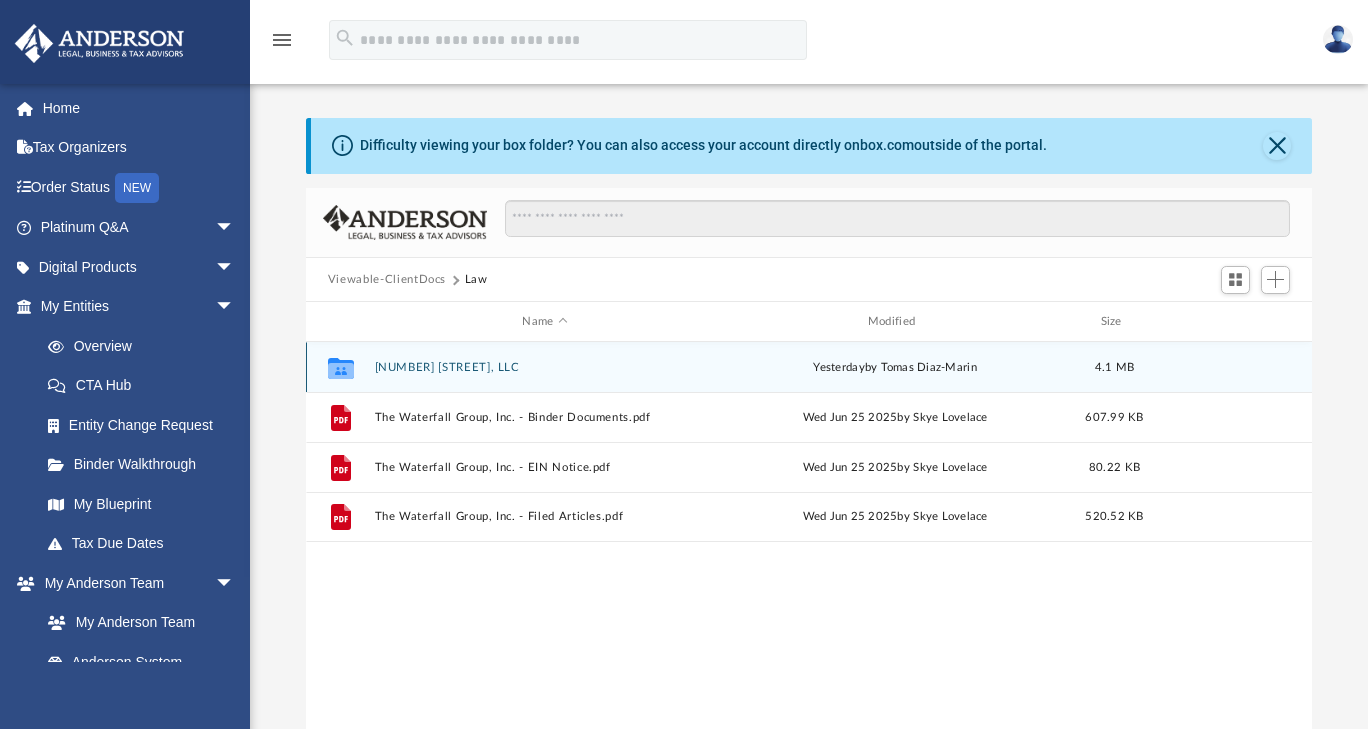 click on "[NUMBER] [STREET], LLC" at bounding box center (544, 367) 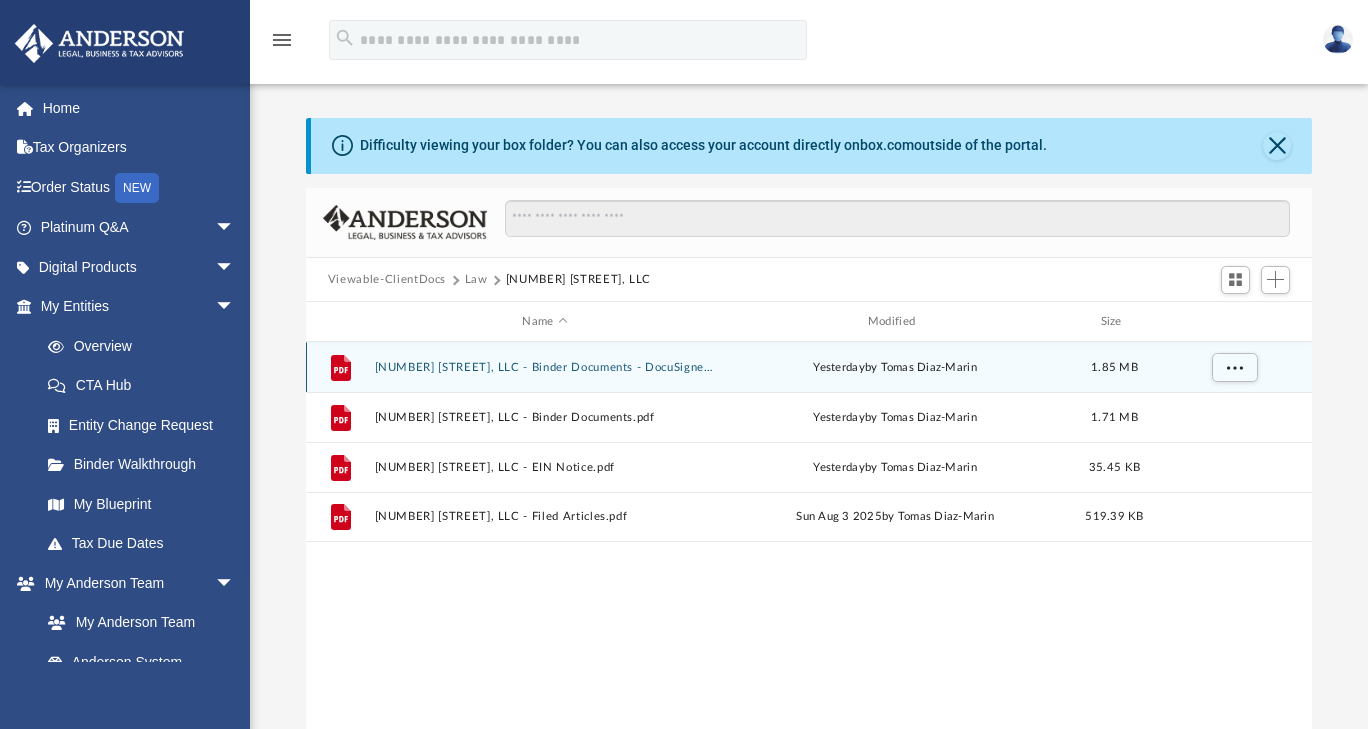click on "[NUMBER] [STREET], LLC - Binder Documents - DocuSigned.pdf" at bounding box center [544, 367] 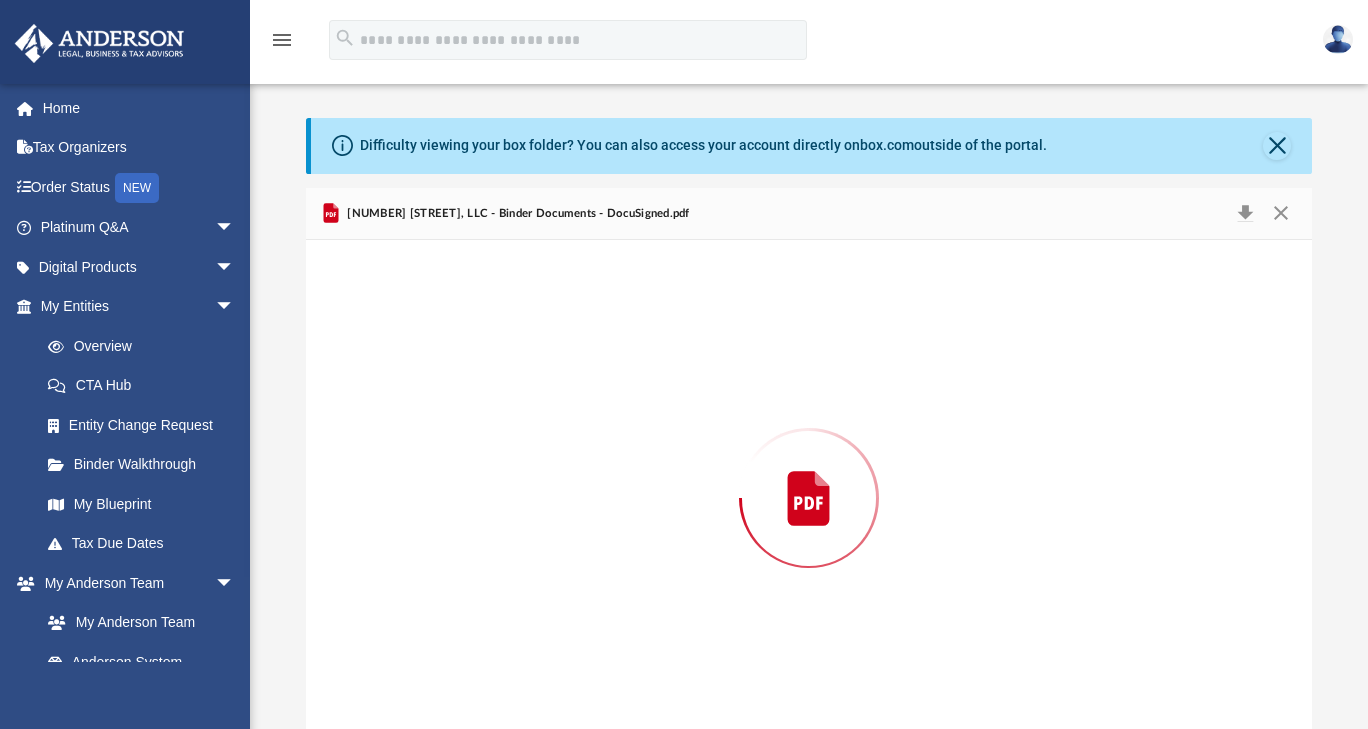 scroll, scrollTop: 27, scrollLeft: 0, axis: vertical 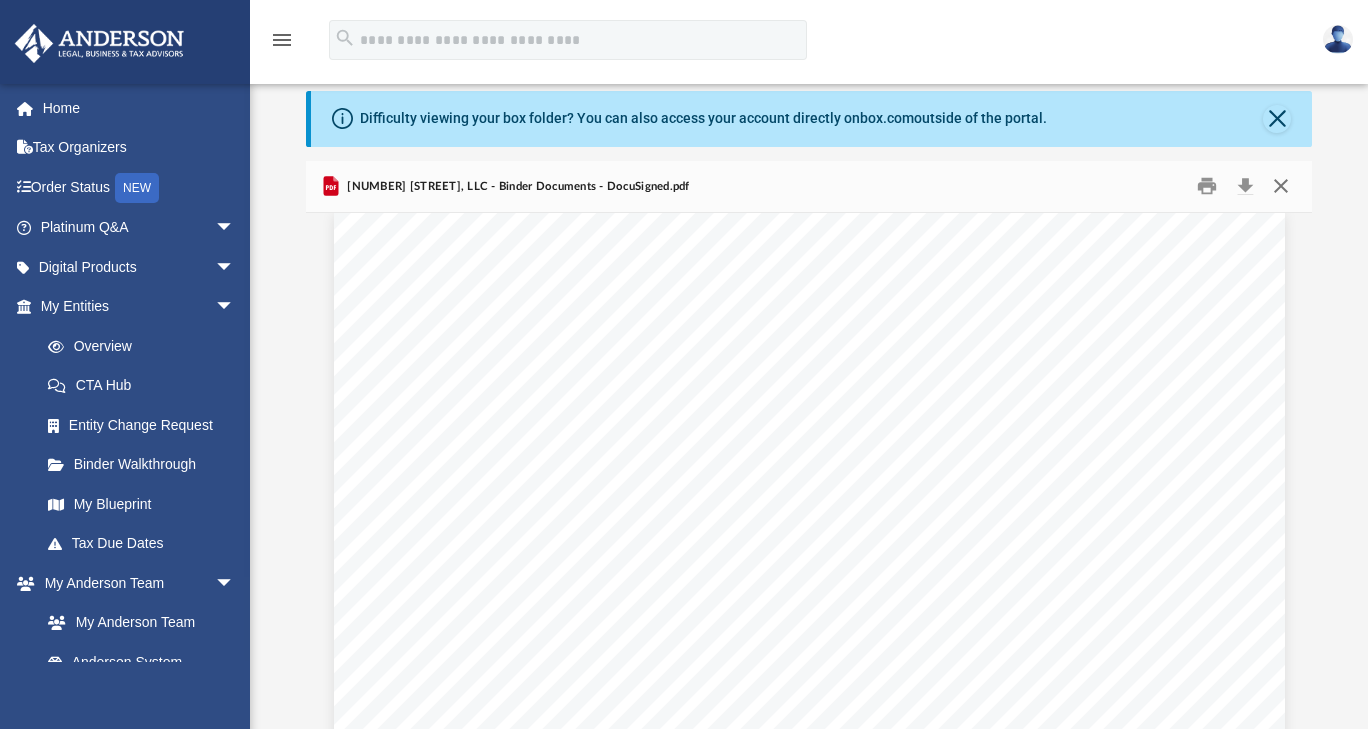 click at bounding box center (1281, 186) 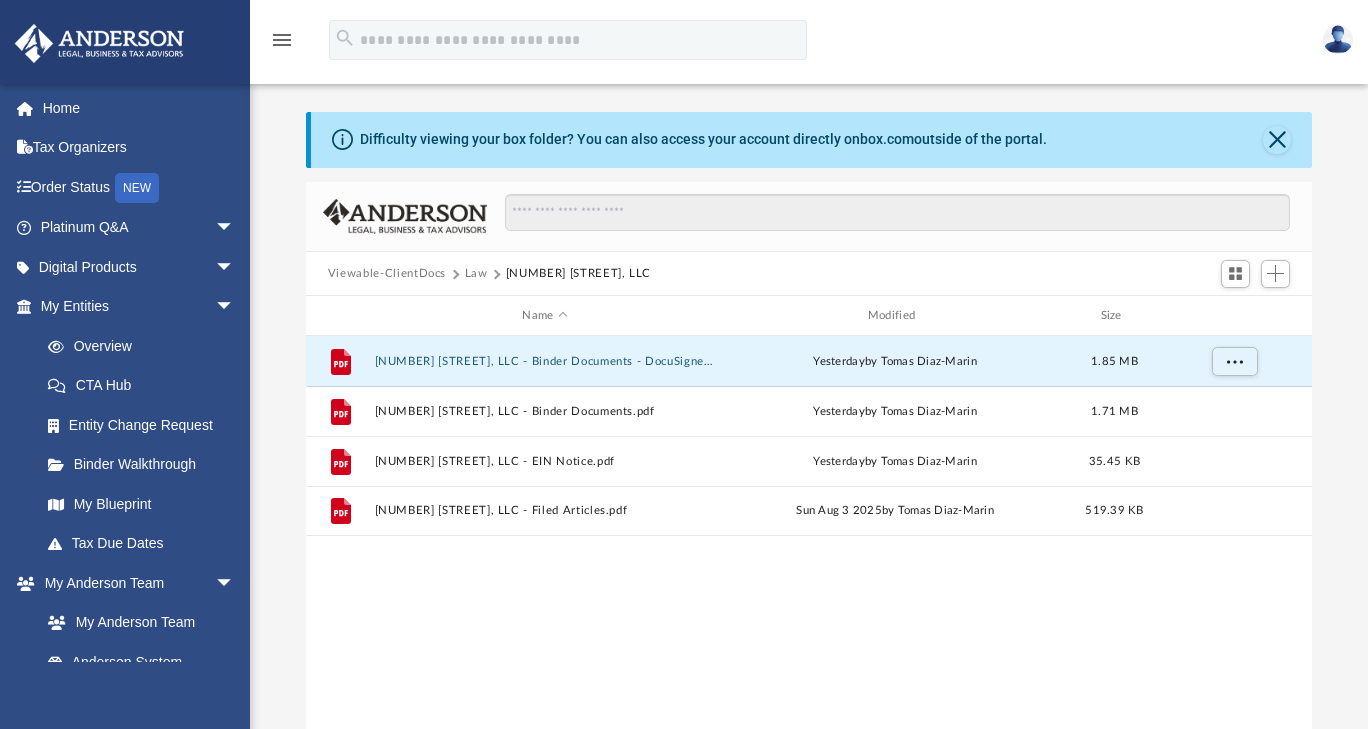 scroll, scrollTop: 5, scrollLeft: 0, axis: vertical 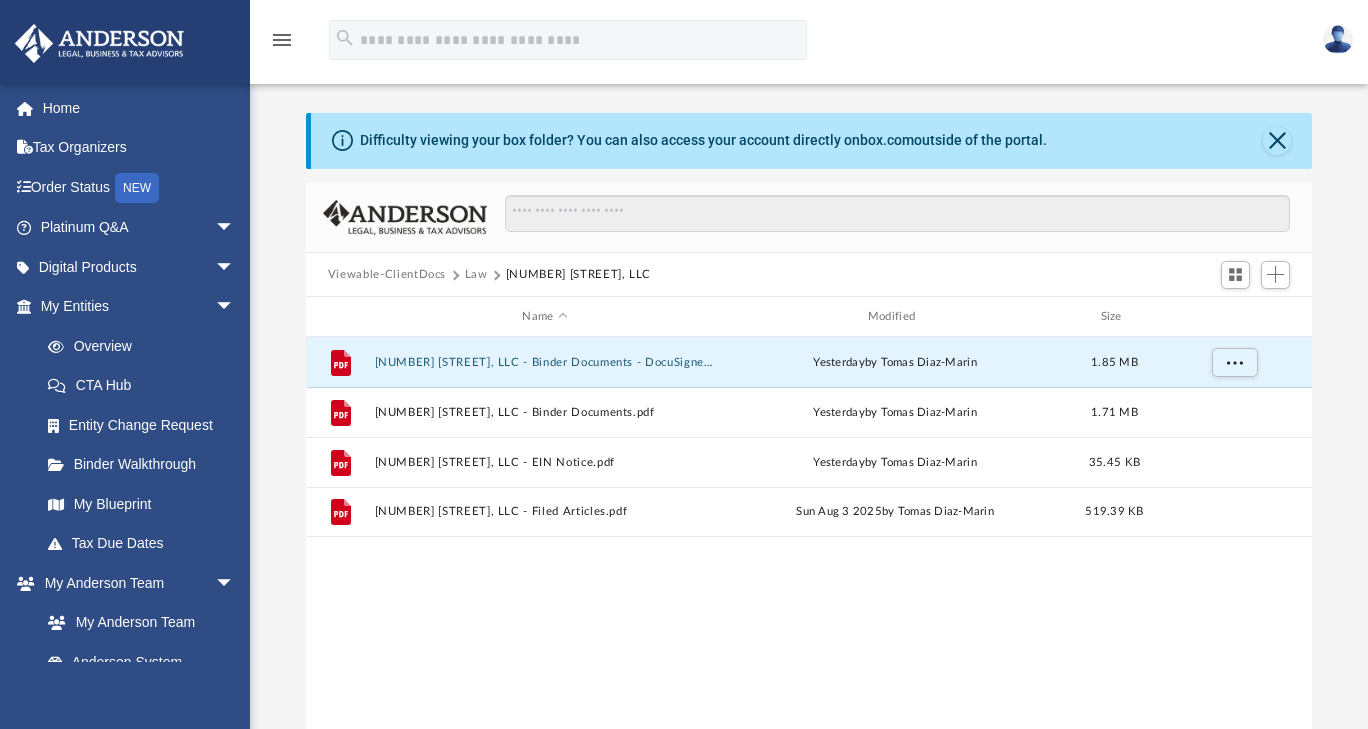 click on "Law" at bounding box center (476, 275) 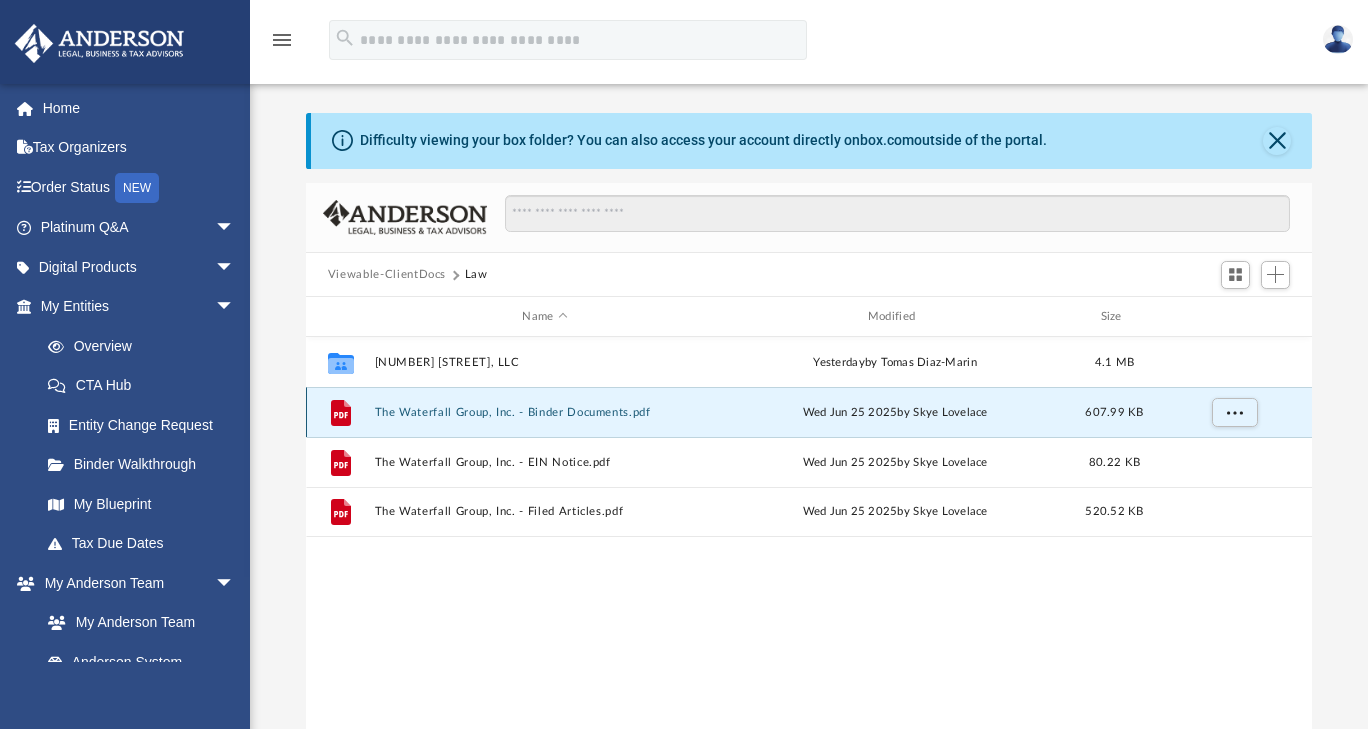 click on "The Waterfall Group, Inc. - Binder Documents.pdf" at bounding box center [544, 412] 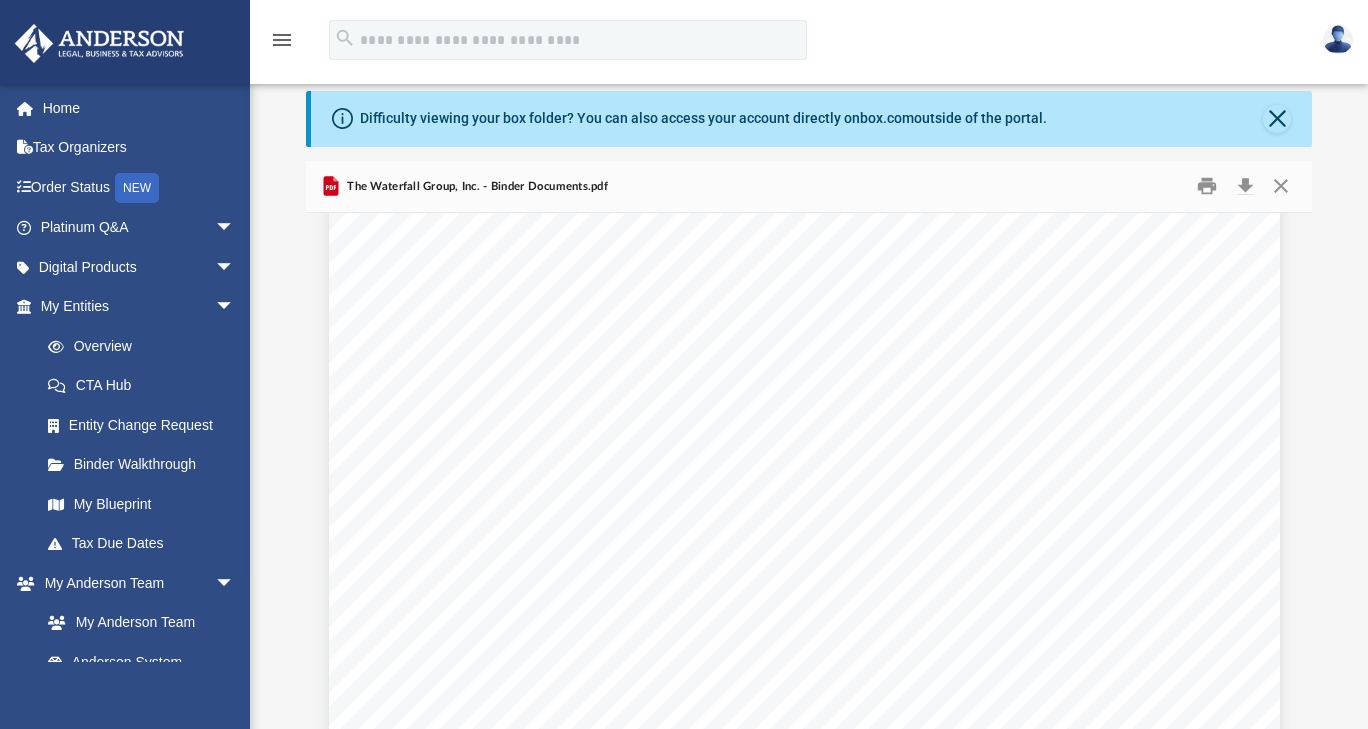 scroll, scrollTop: 45769, scrollLeft: 5, axis: both 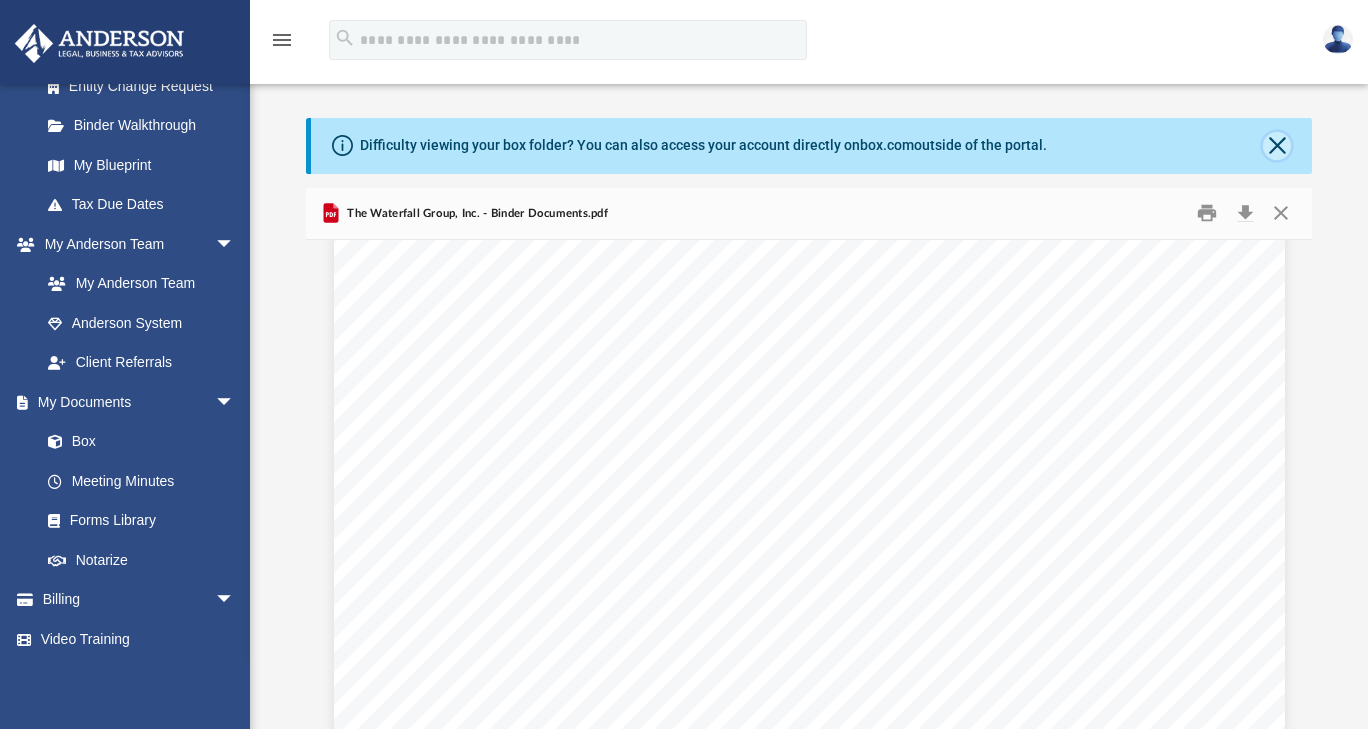 click 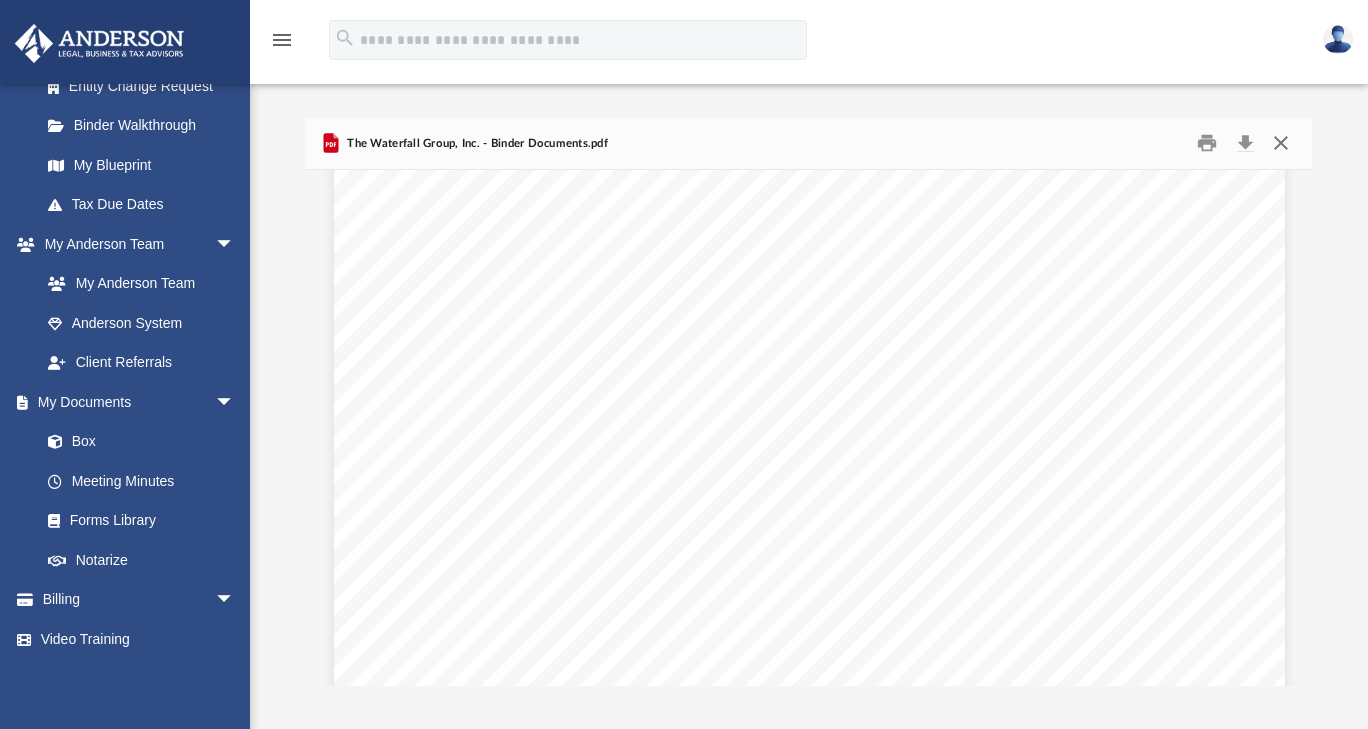 click at bounding box center (1281, 143) 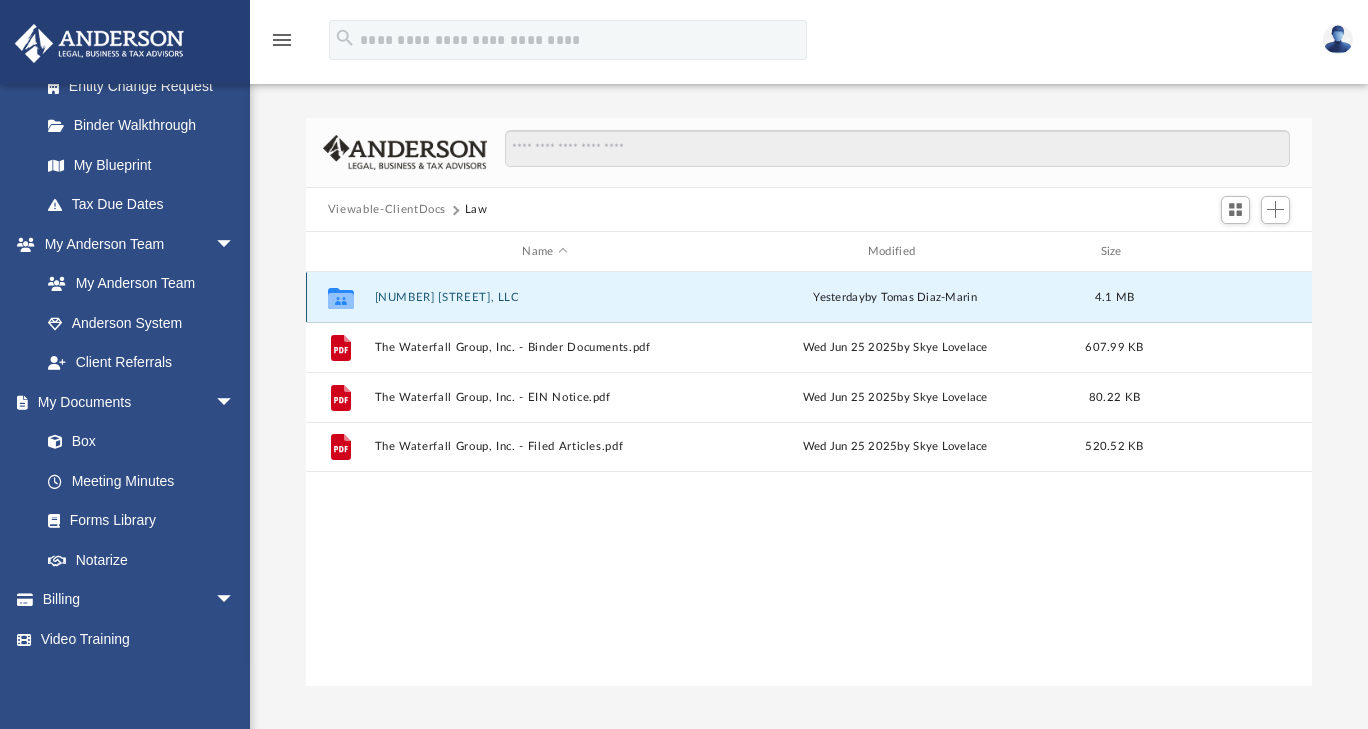 click on "[NUMBER] [STREET], LLC" at bounding box center (544, 297) 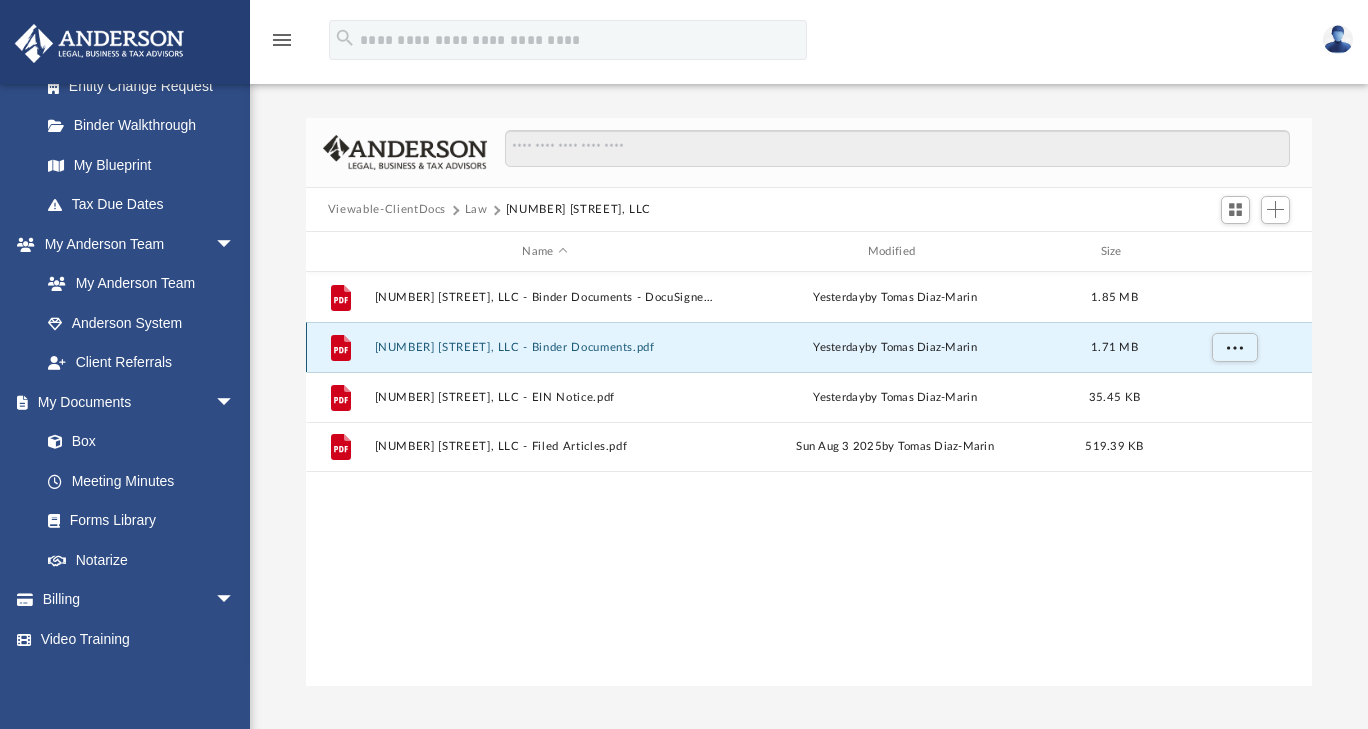 click on "[NUMBER] [STREET], LLC - Binder Documents.pdf" at bounding box center (544, 347) 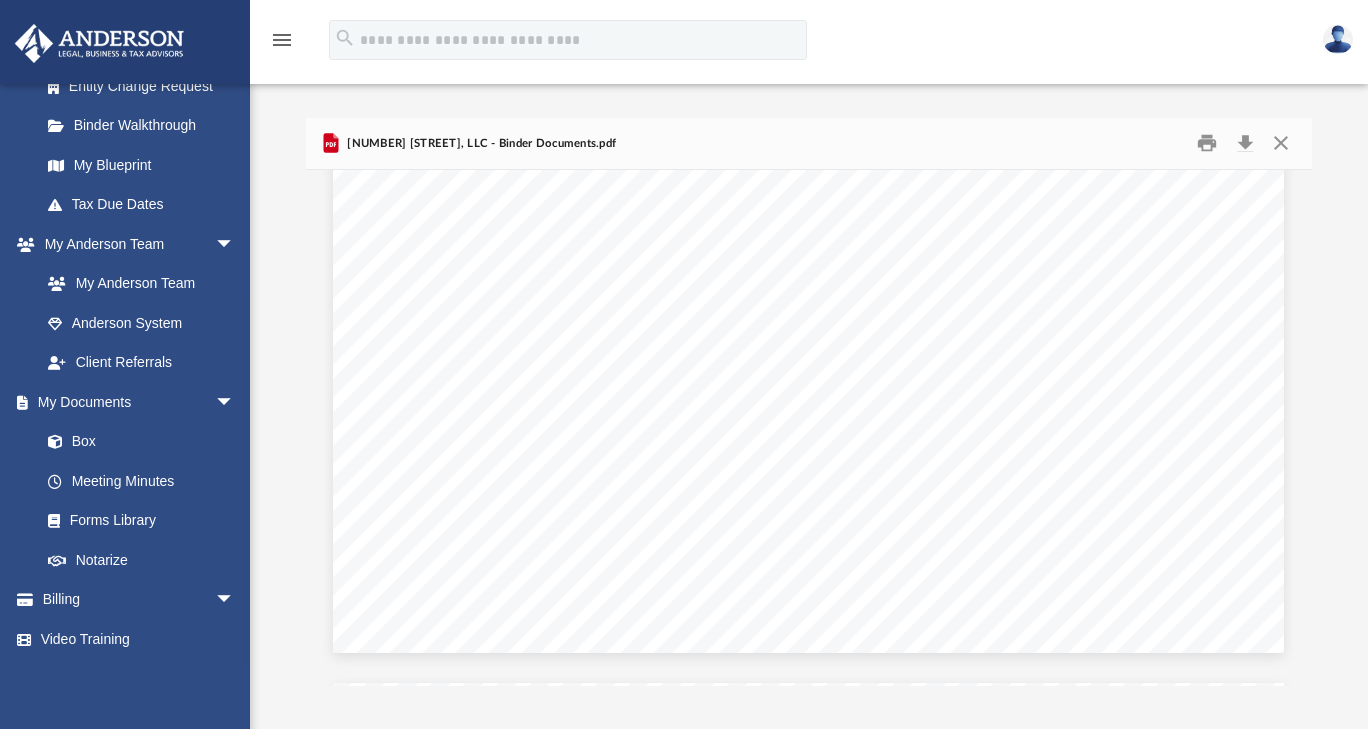 scroll, scrollTop: 21040, scrollLeft: 1, axis: both 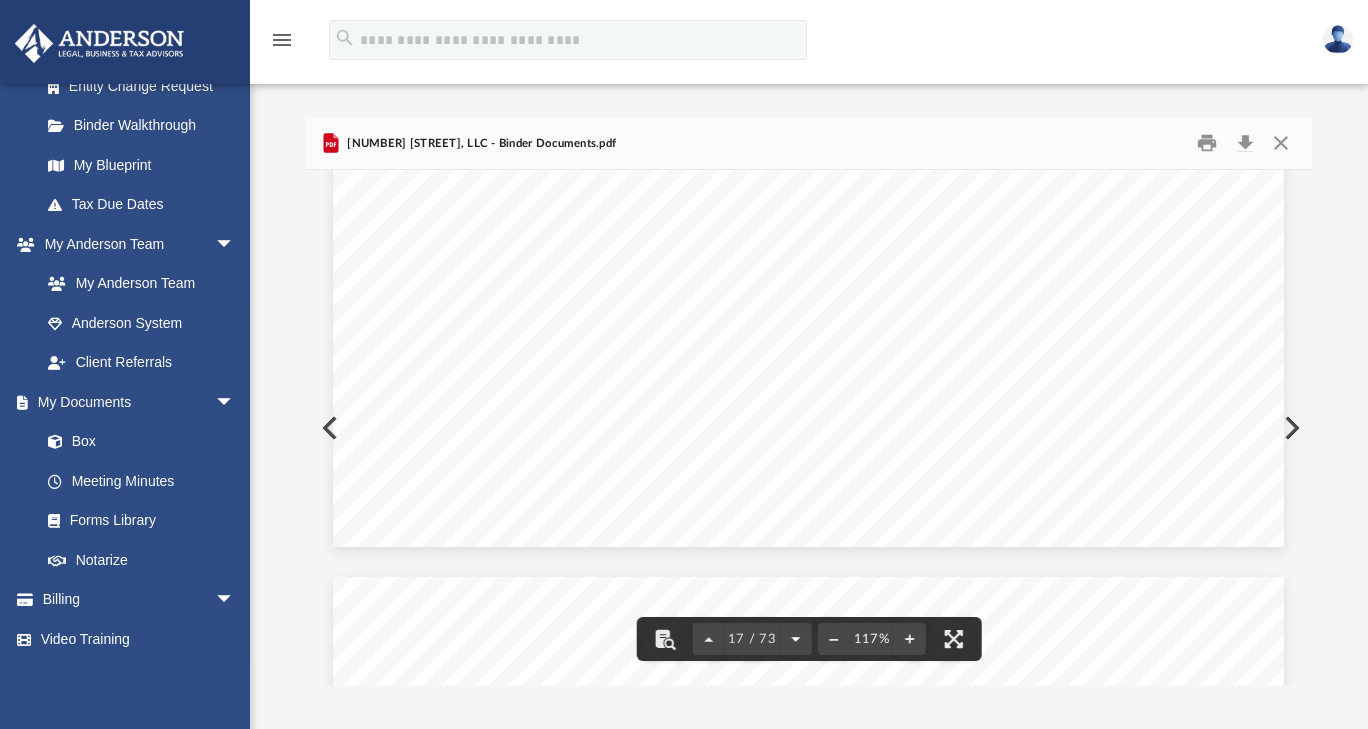 click at bounding box center [795, 639] 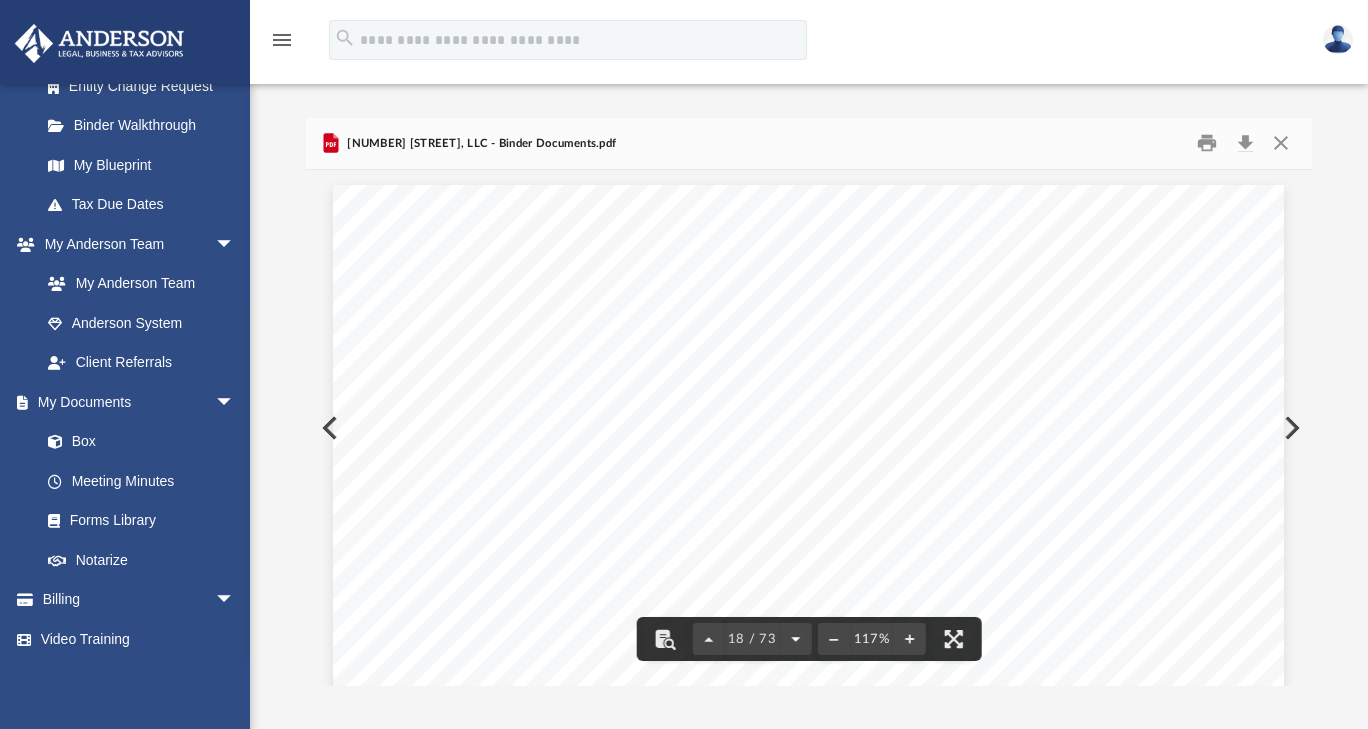 click at bounding box center [795, 639] 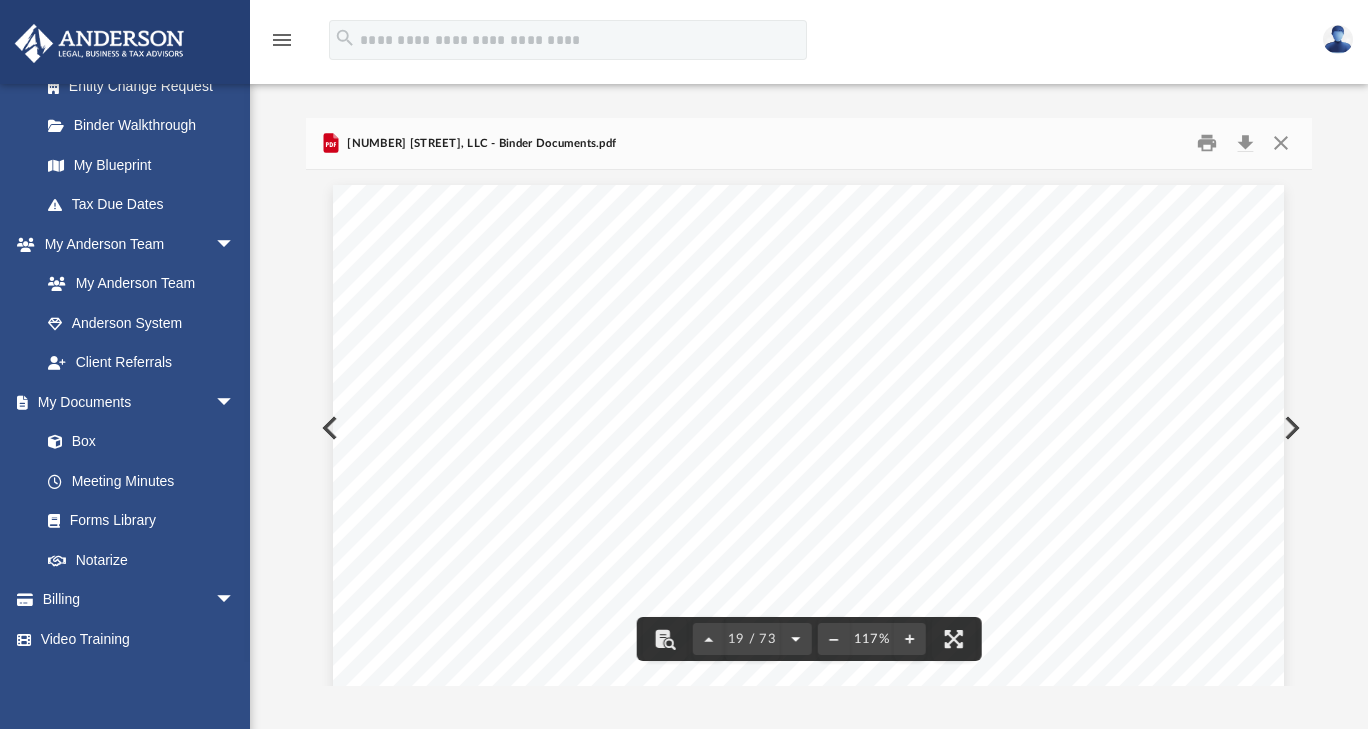 click at bounding box center [795, 639] 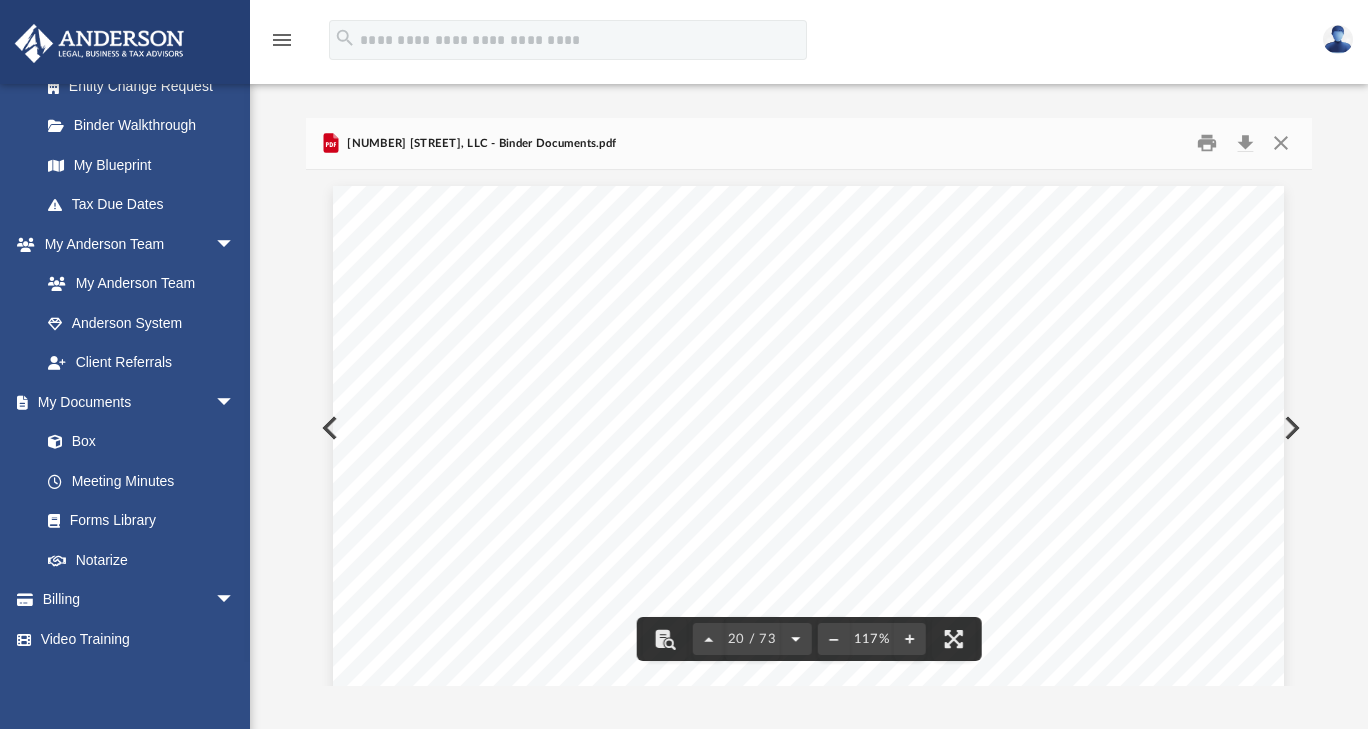 click at bounding box center [795, 639] 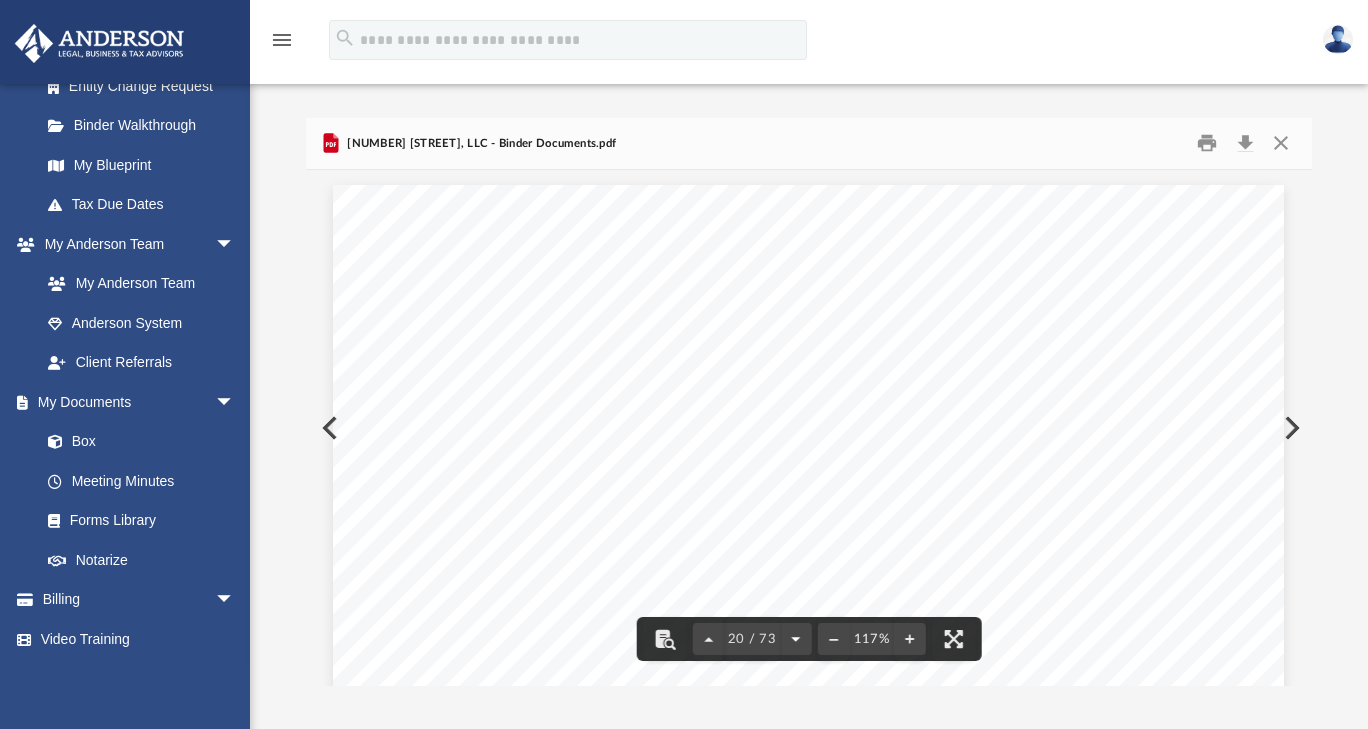 click at bounding box center [795, 639] 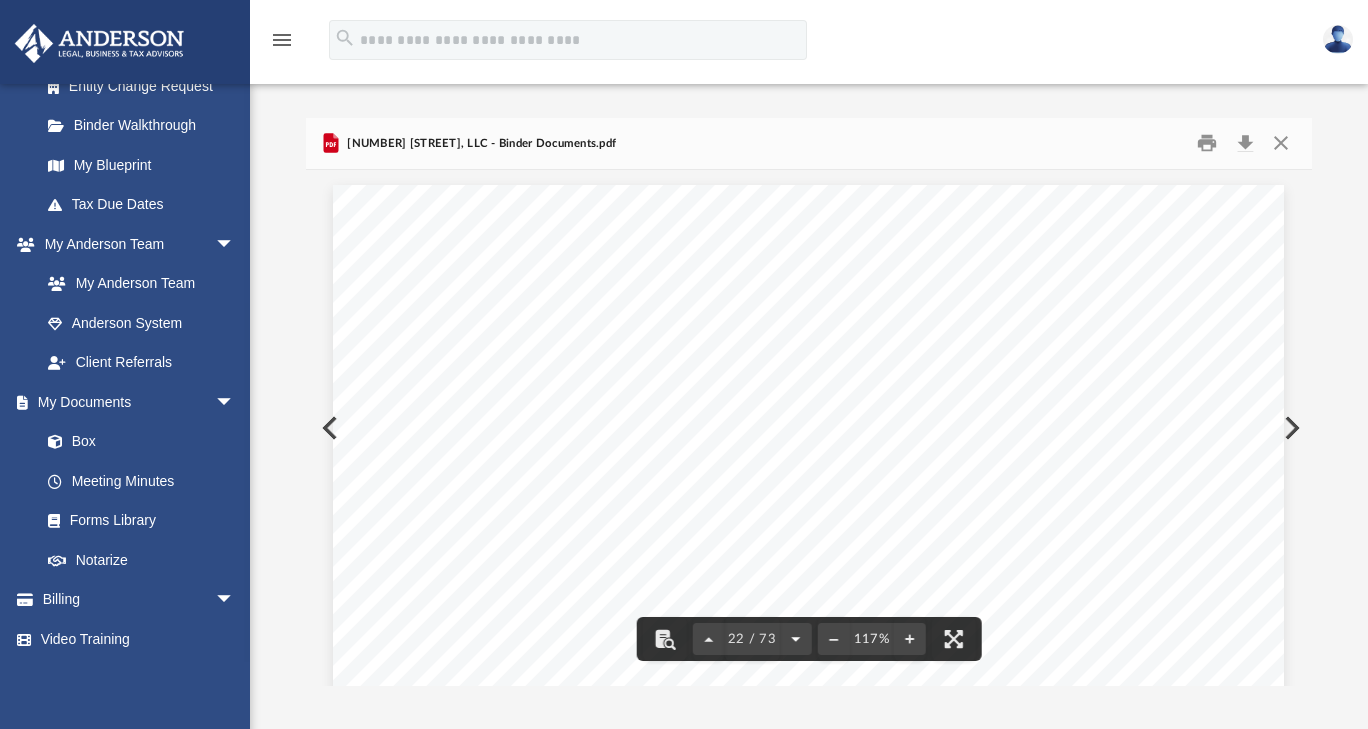 click at bounding box center [795, 639] 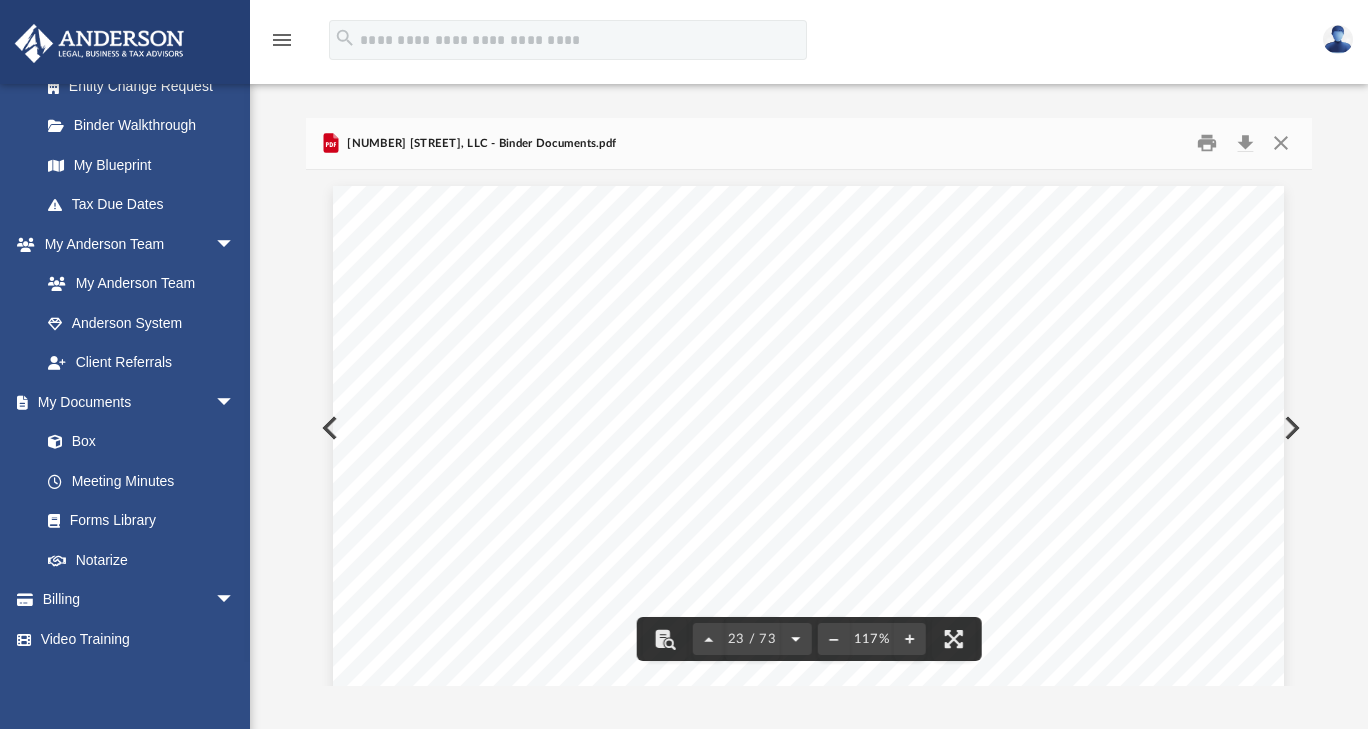 click at bounding box center (795, 639) 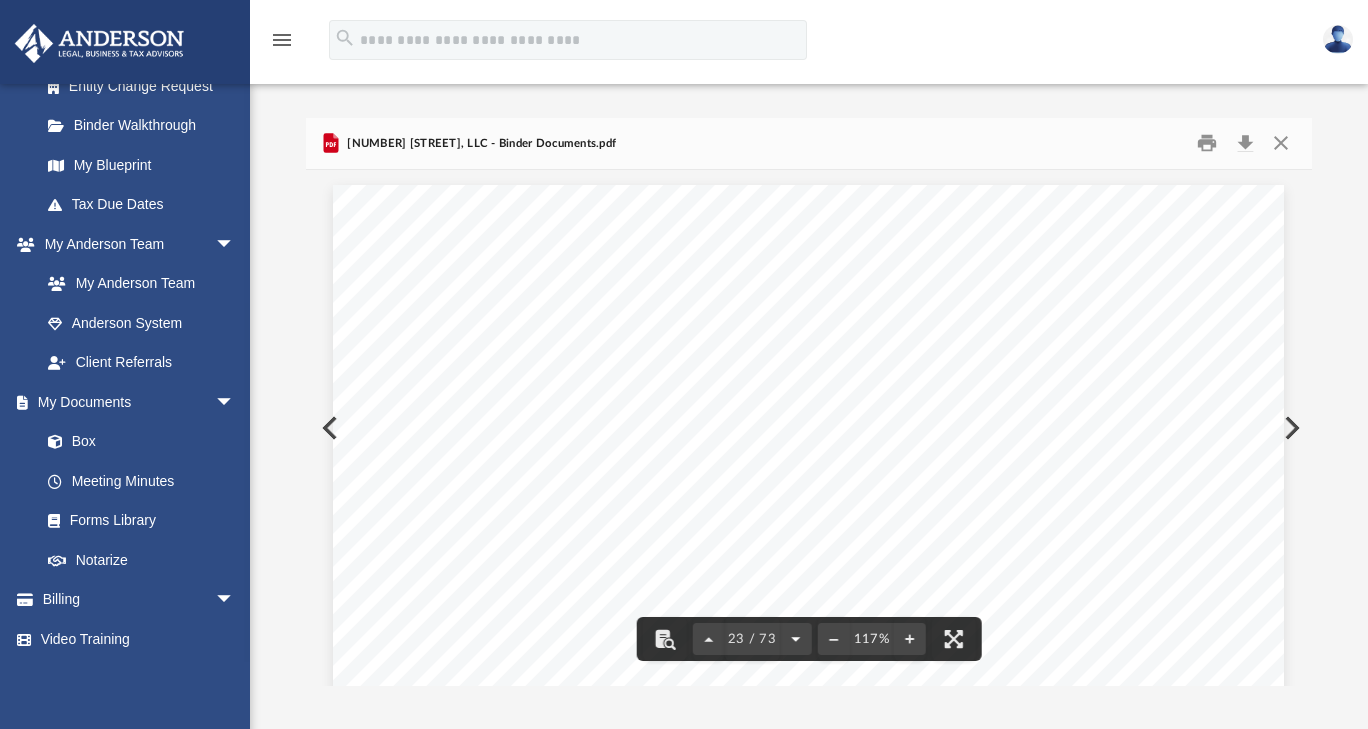 click at bounding box center [795, 639] 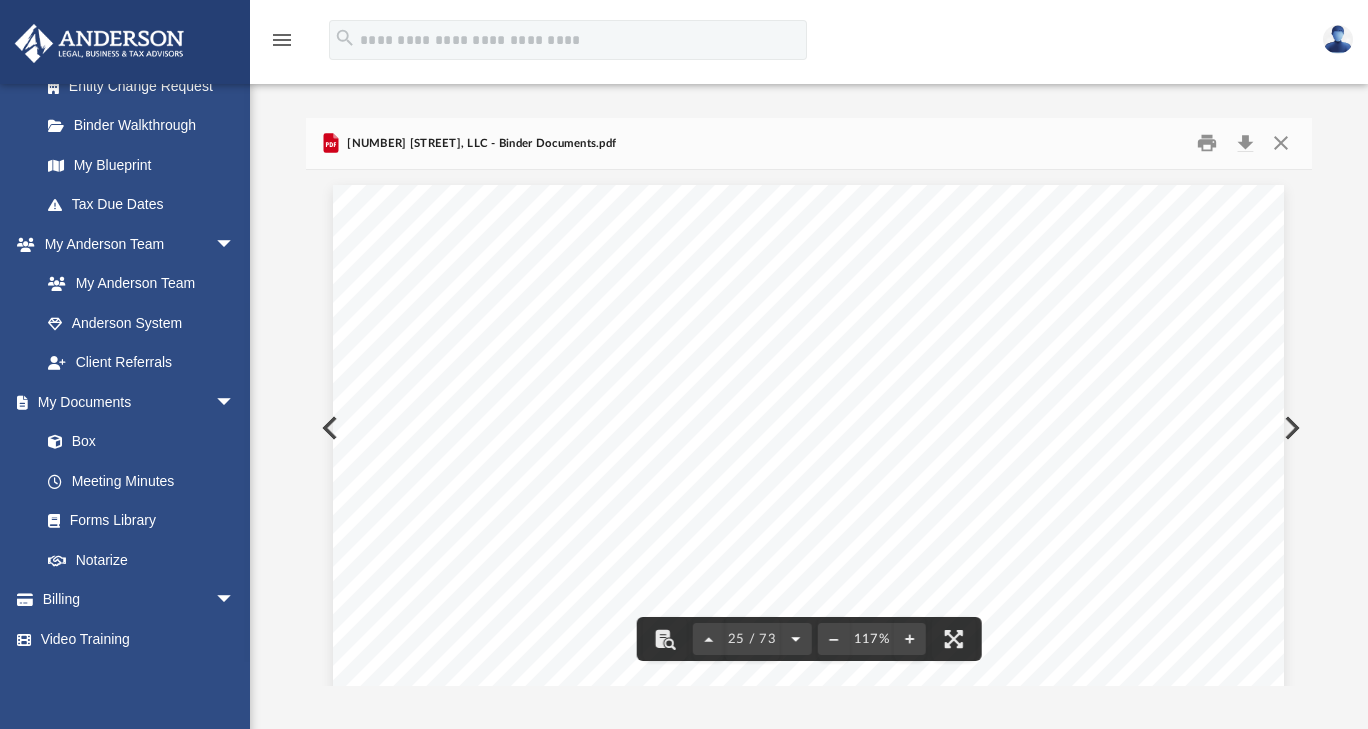 click at bounding box center (795, 639) 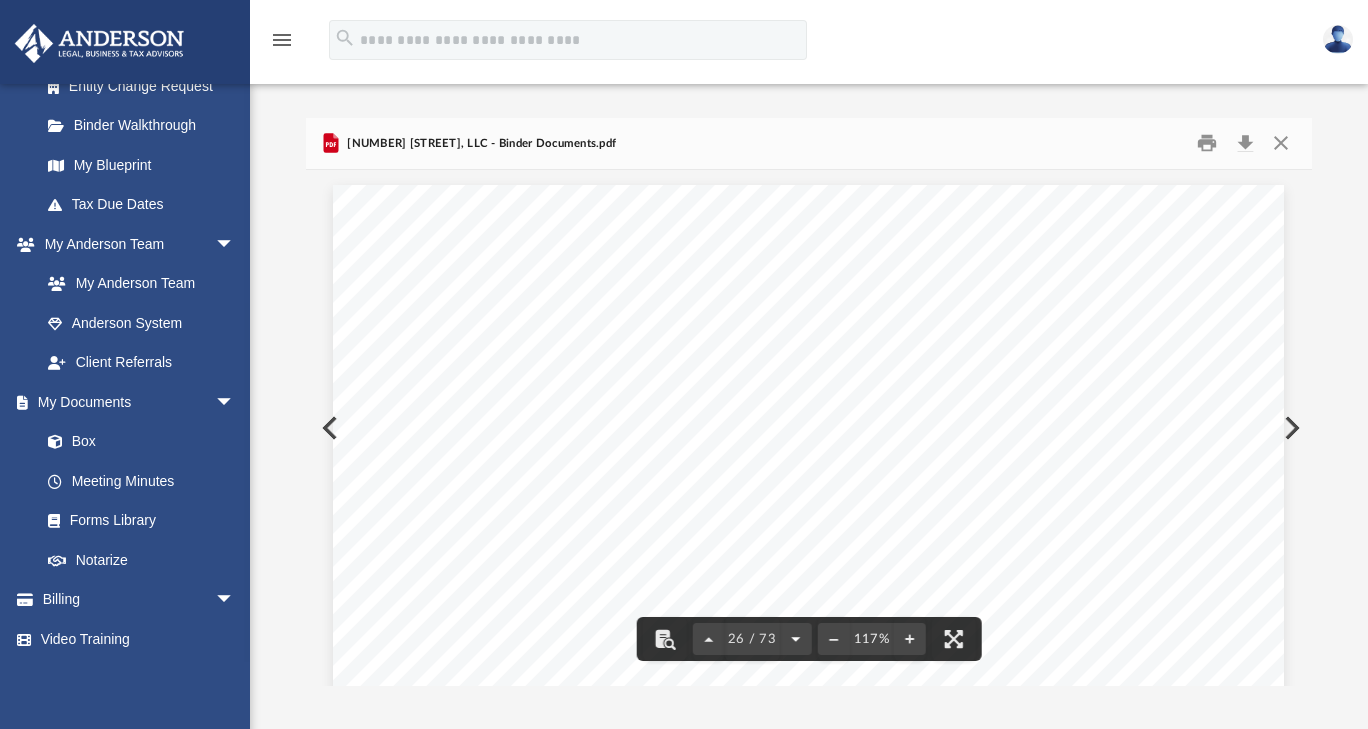 click at bounding box center (795, 639) 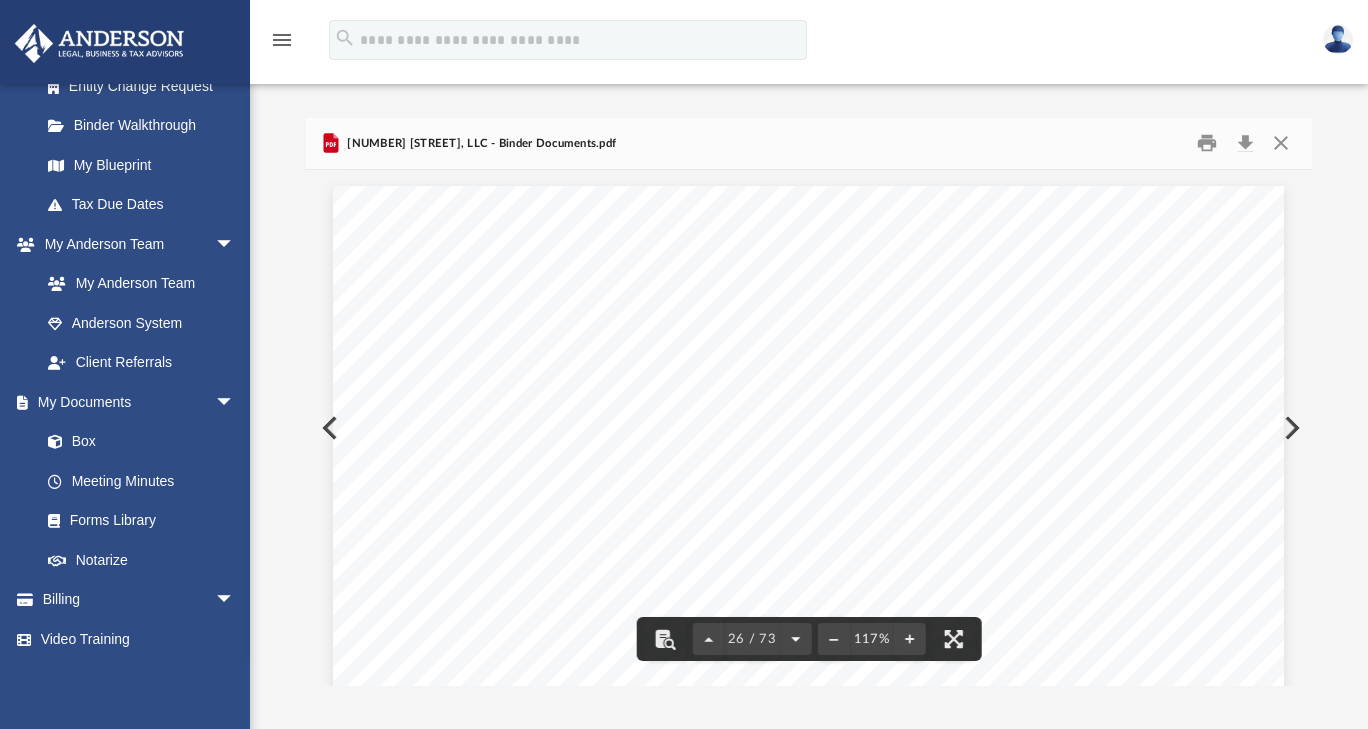 click at bounding box center [795, 639] 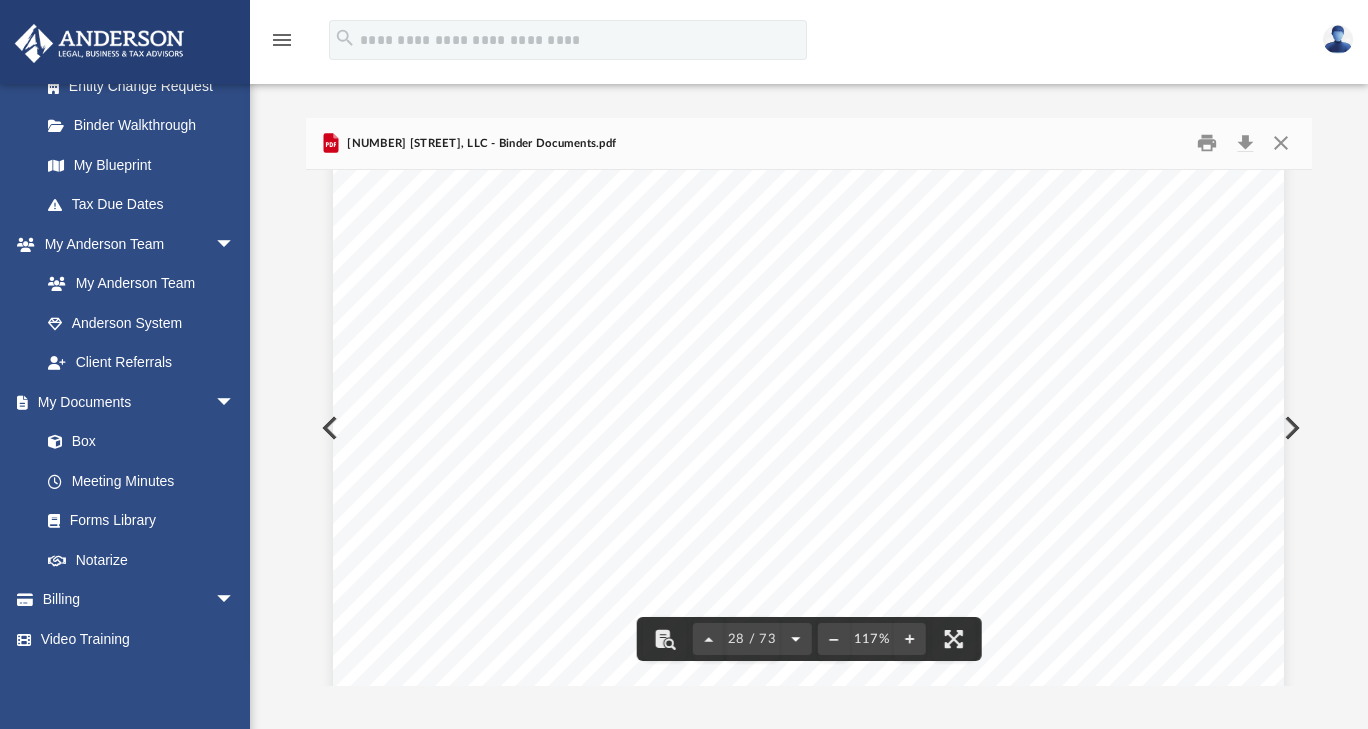 click at bounding box center (795, 639) 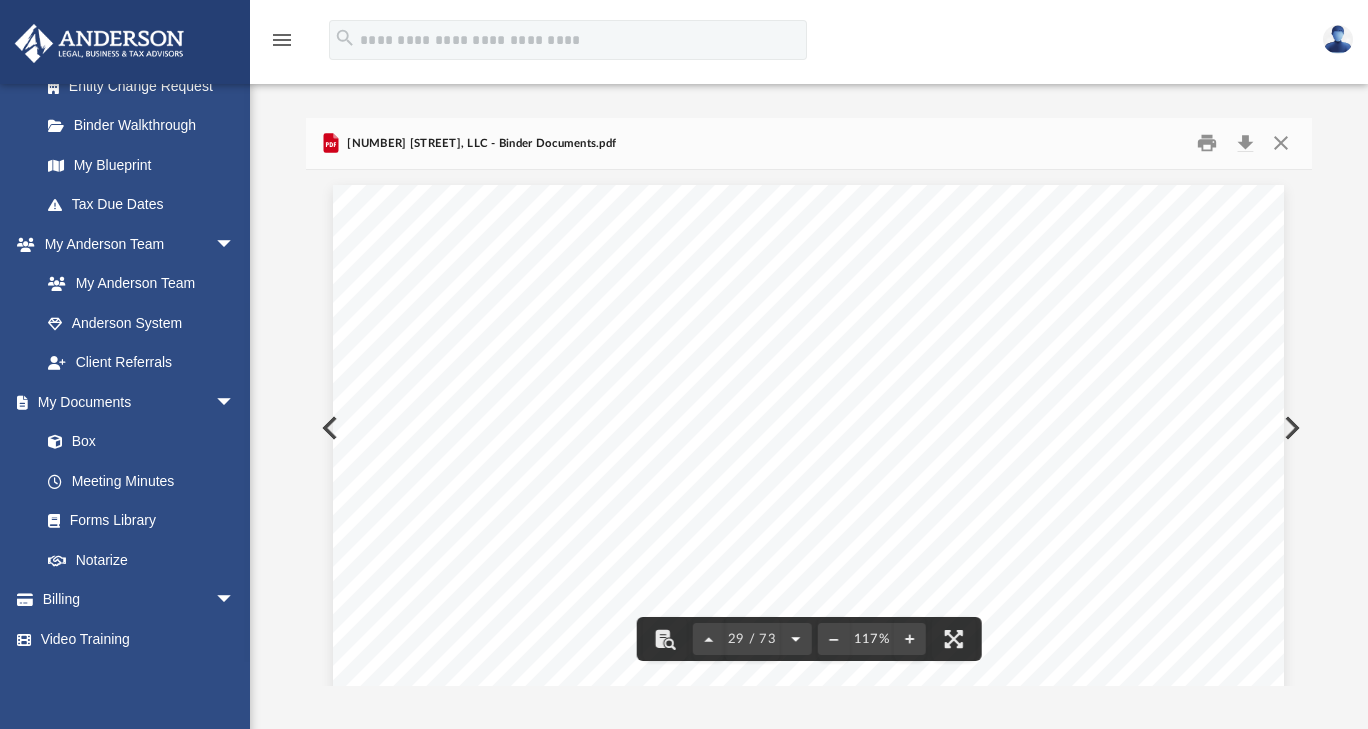 click at bounding box center (795, 639) 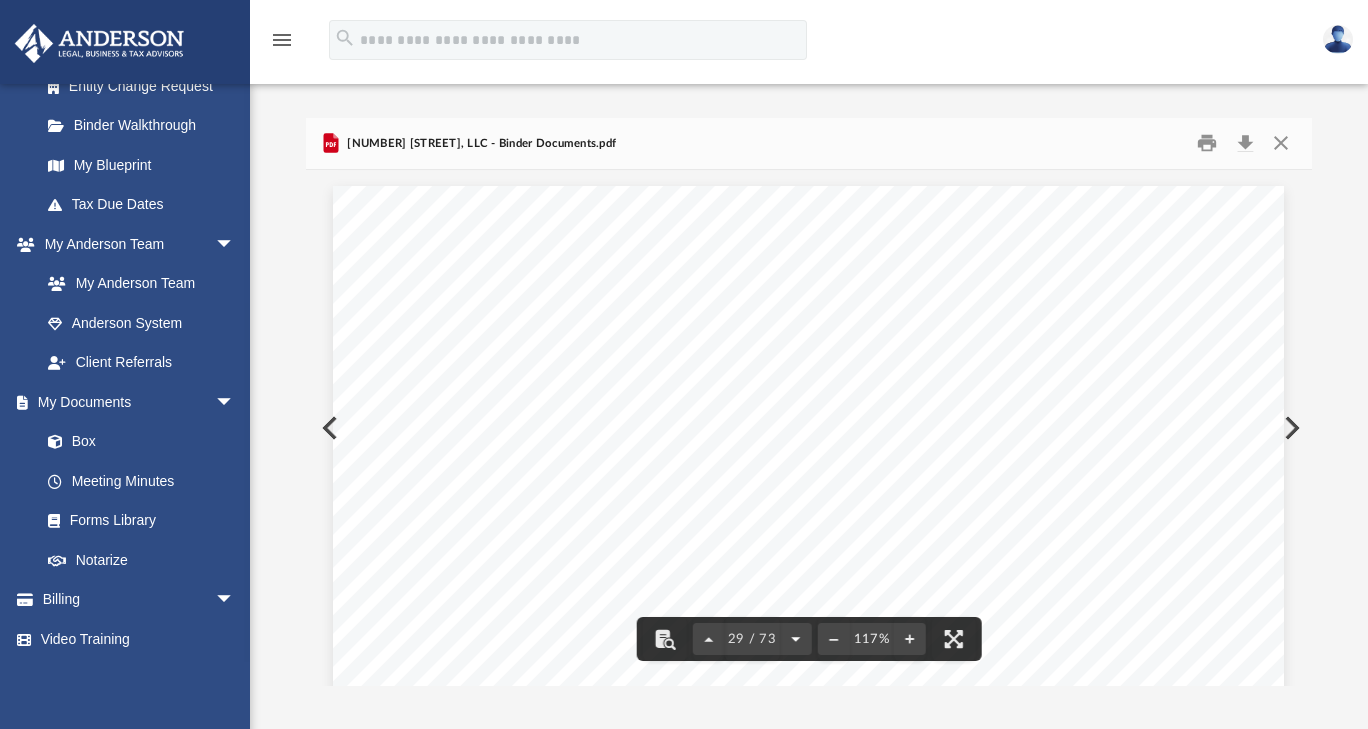 click at bounding box center [795, 639] 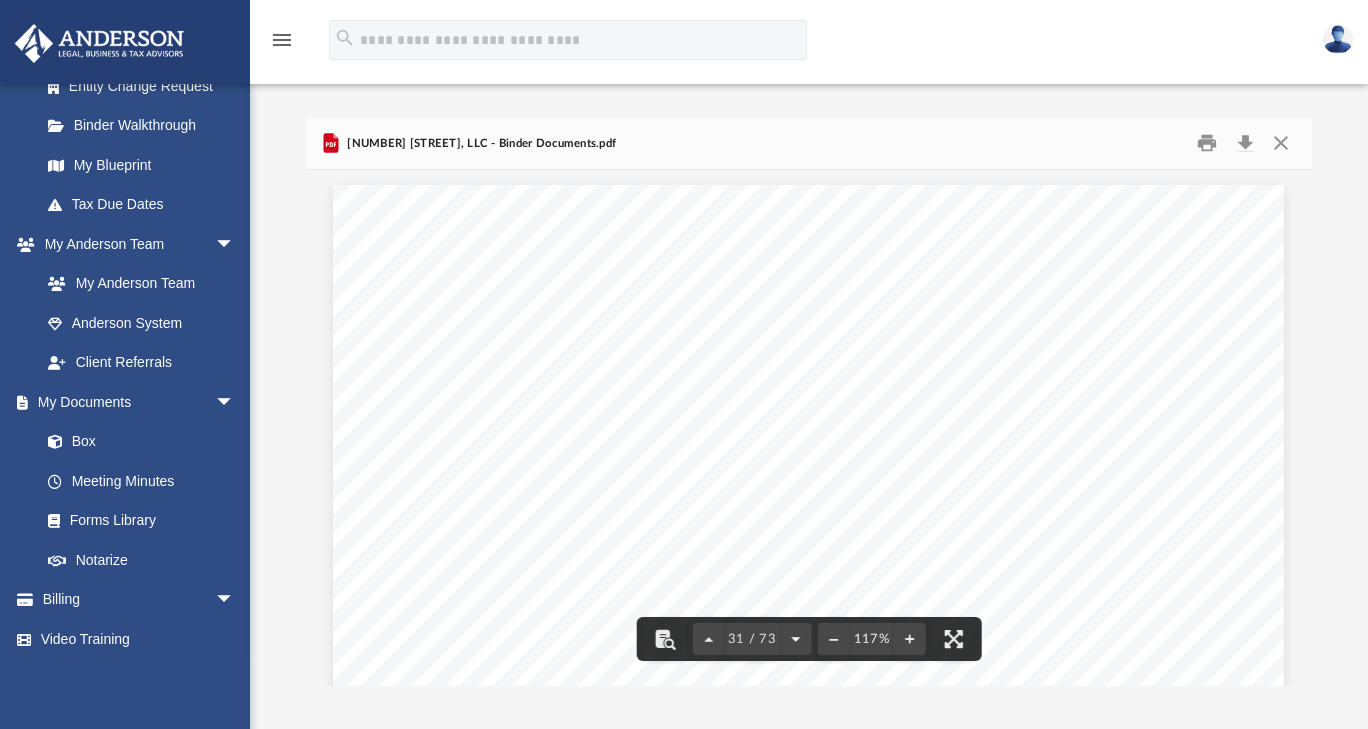 click at bounding box center (795, 639) 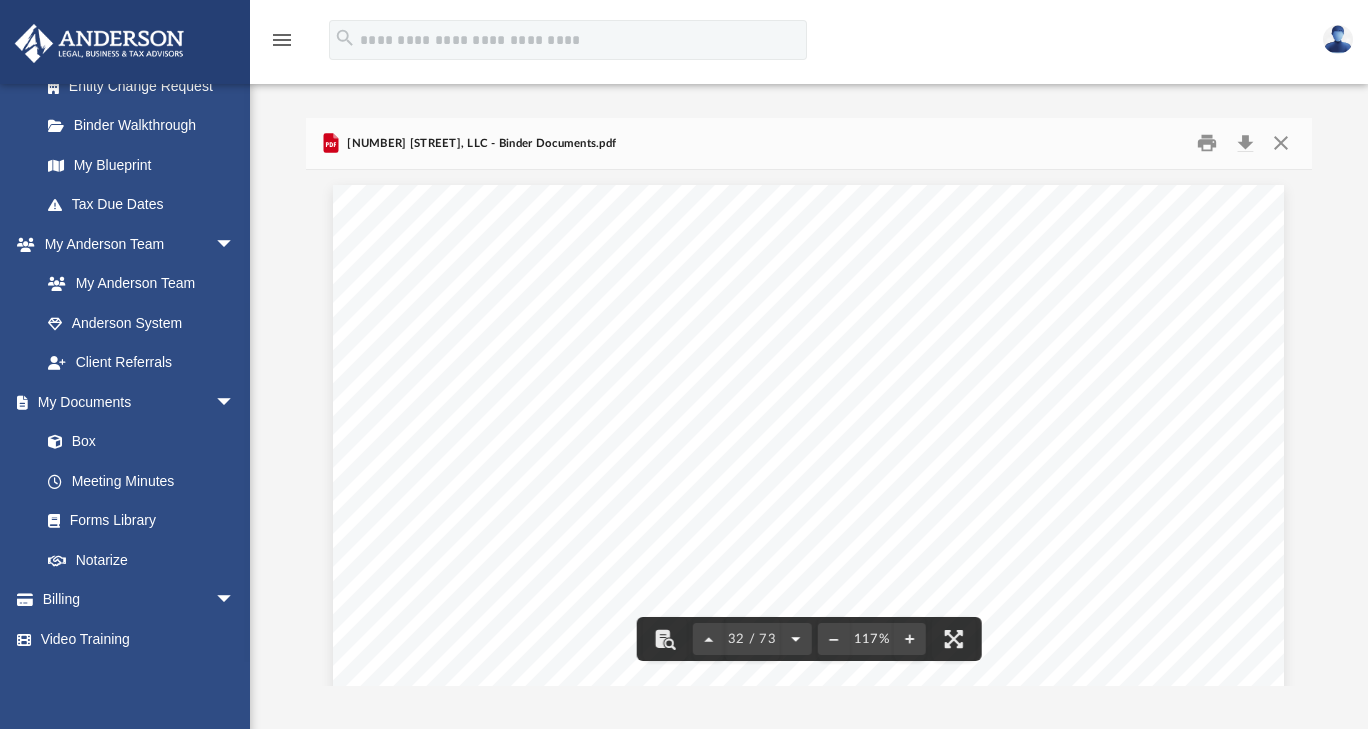click at bounding box center [795, 639] 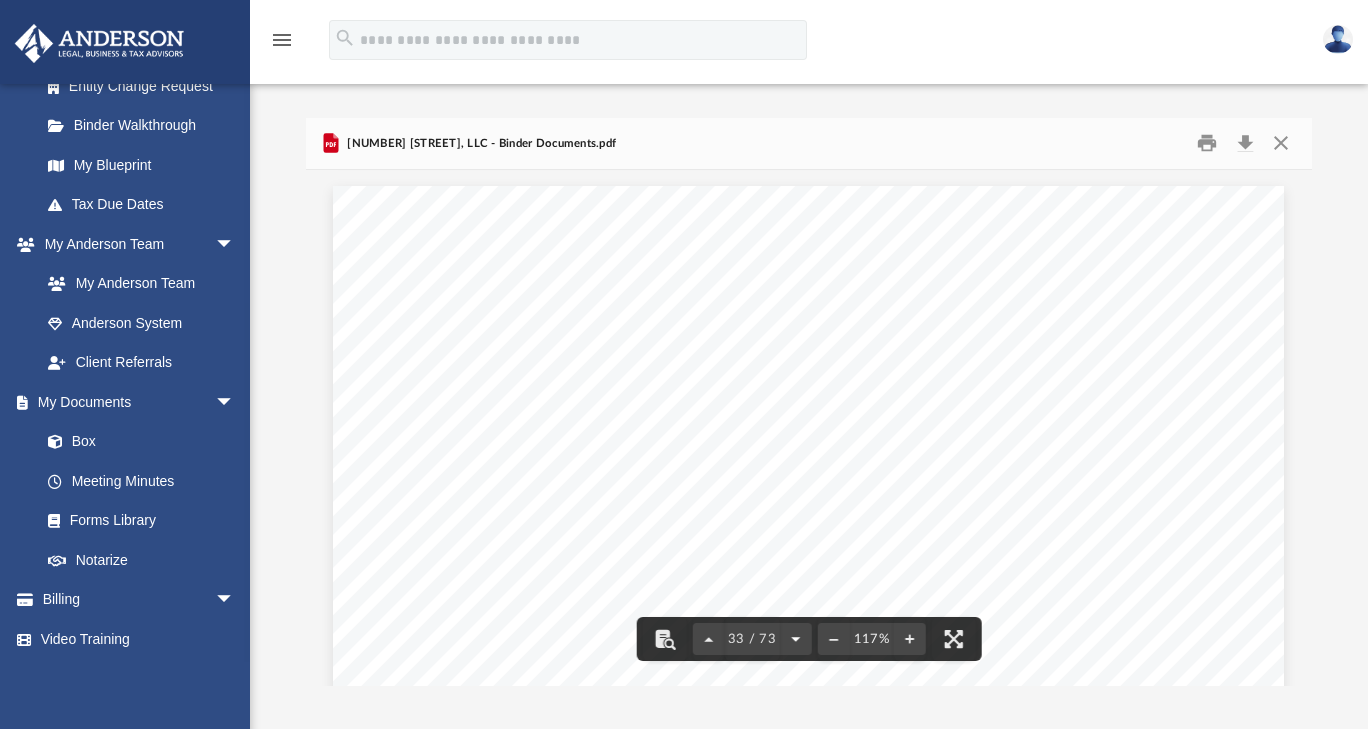 click at bounding box center [795, 639] 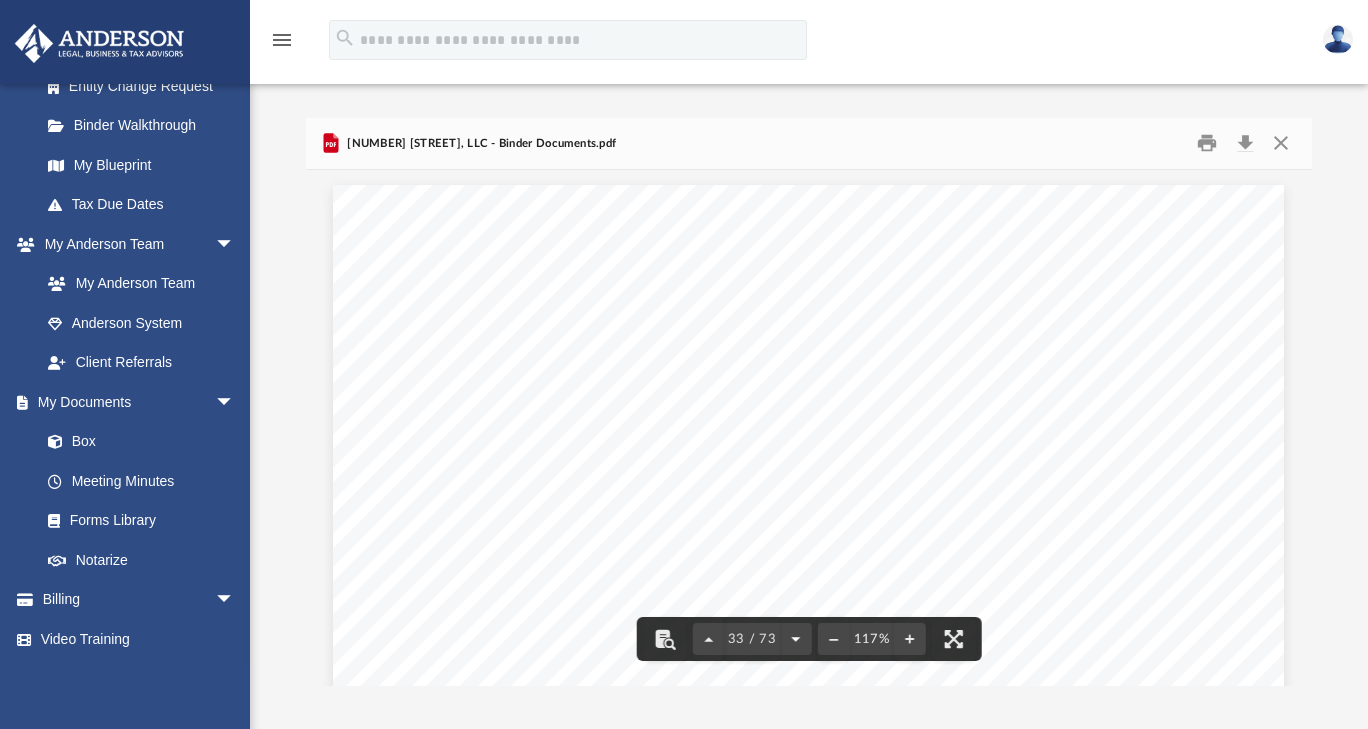 click at bounding box center [795, 639] 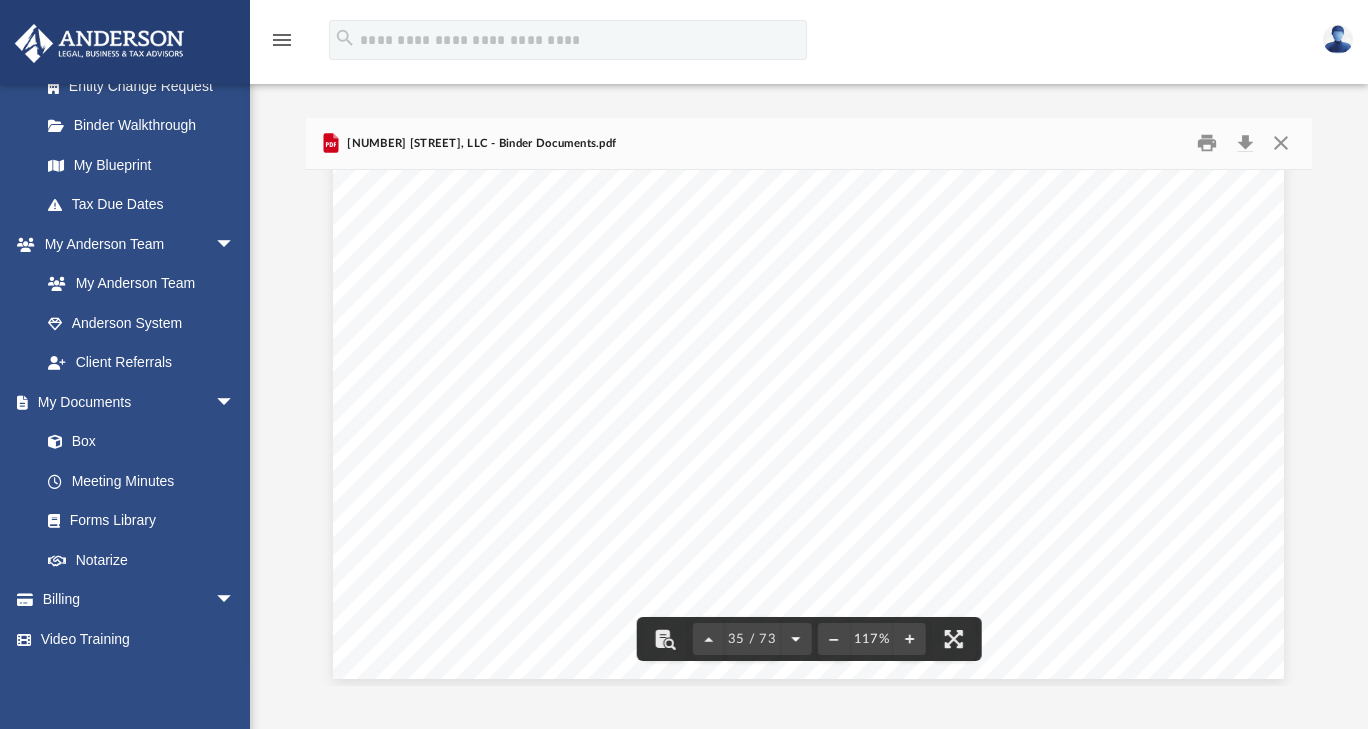 click at bounding box center [795, 639] 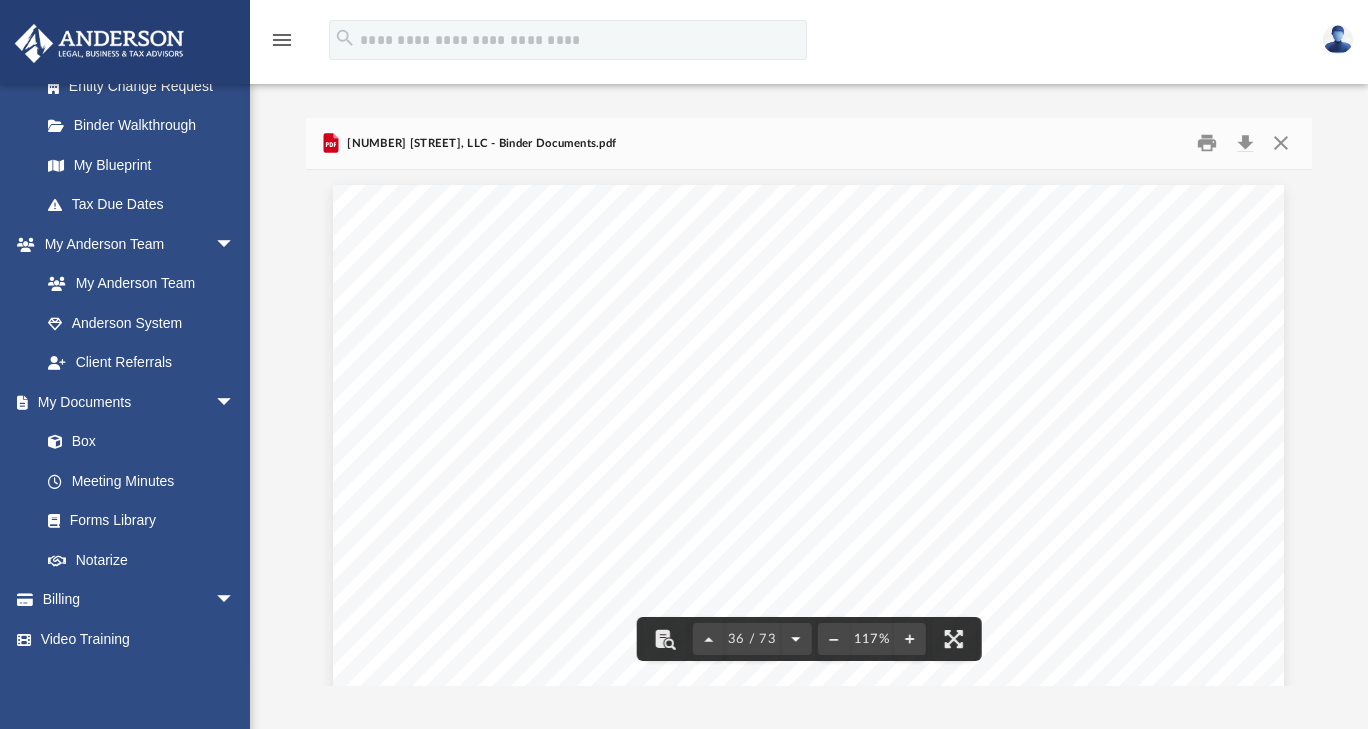click at bounding box center [795, 639] 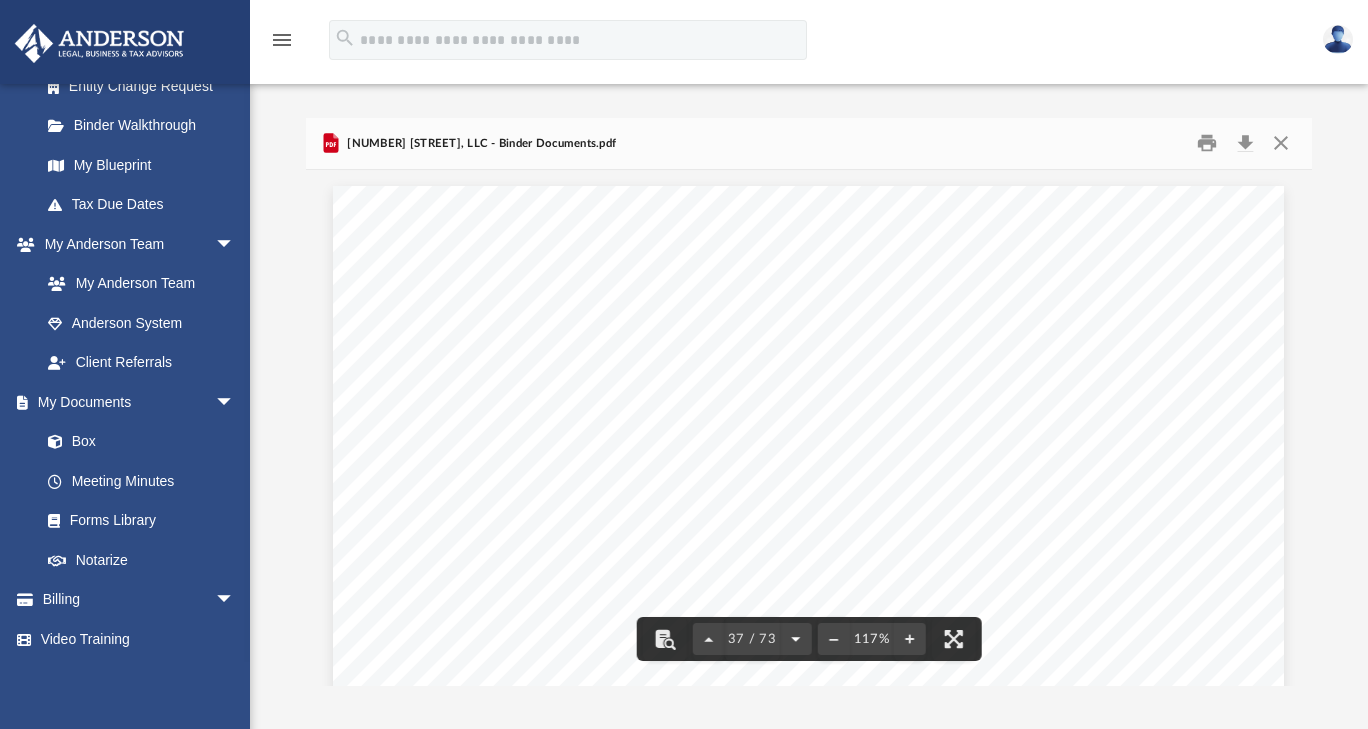 click at bounding box center (795, 639) 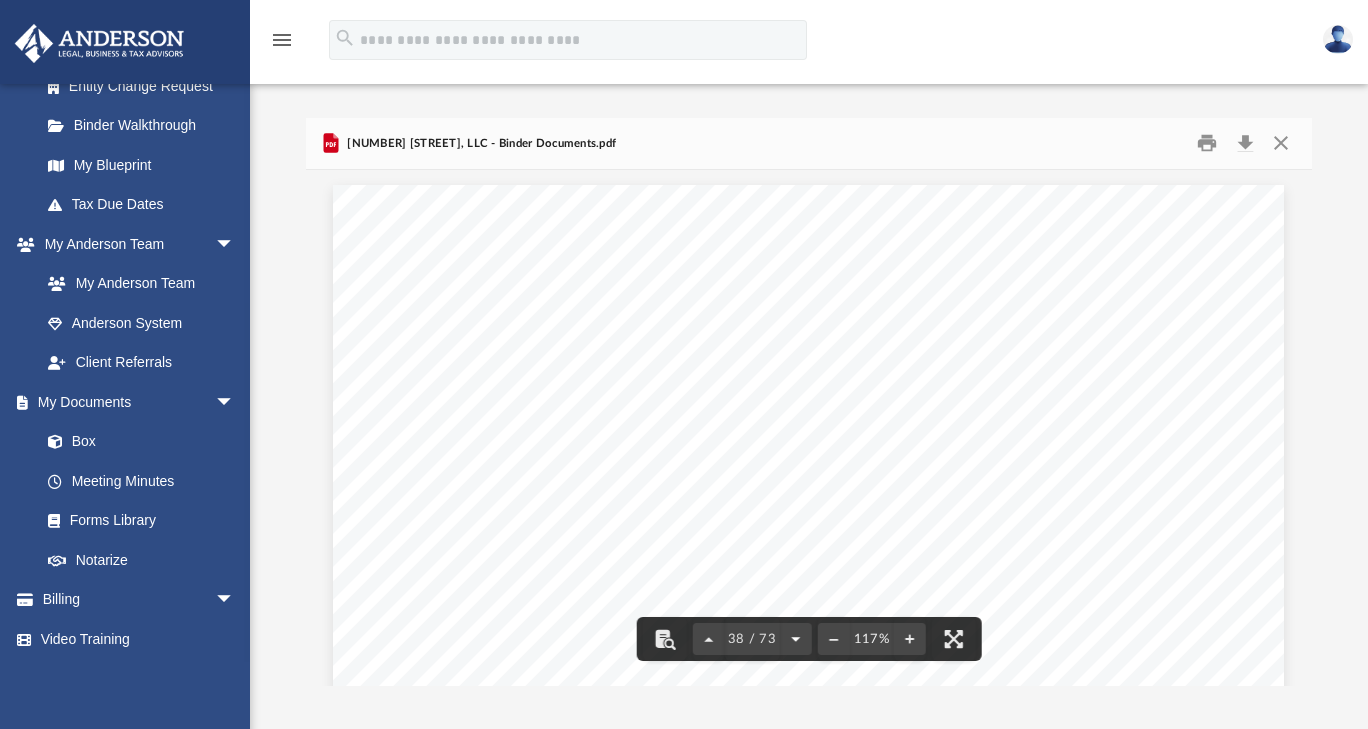 click at bounding box center (795, 639) 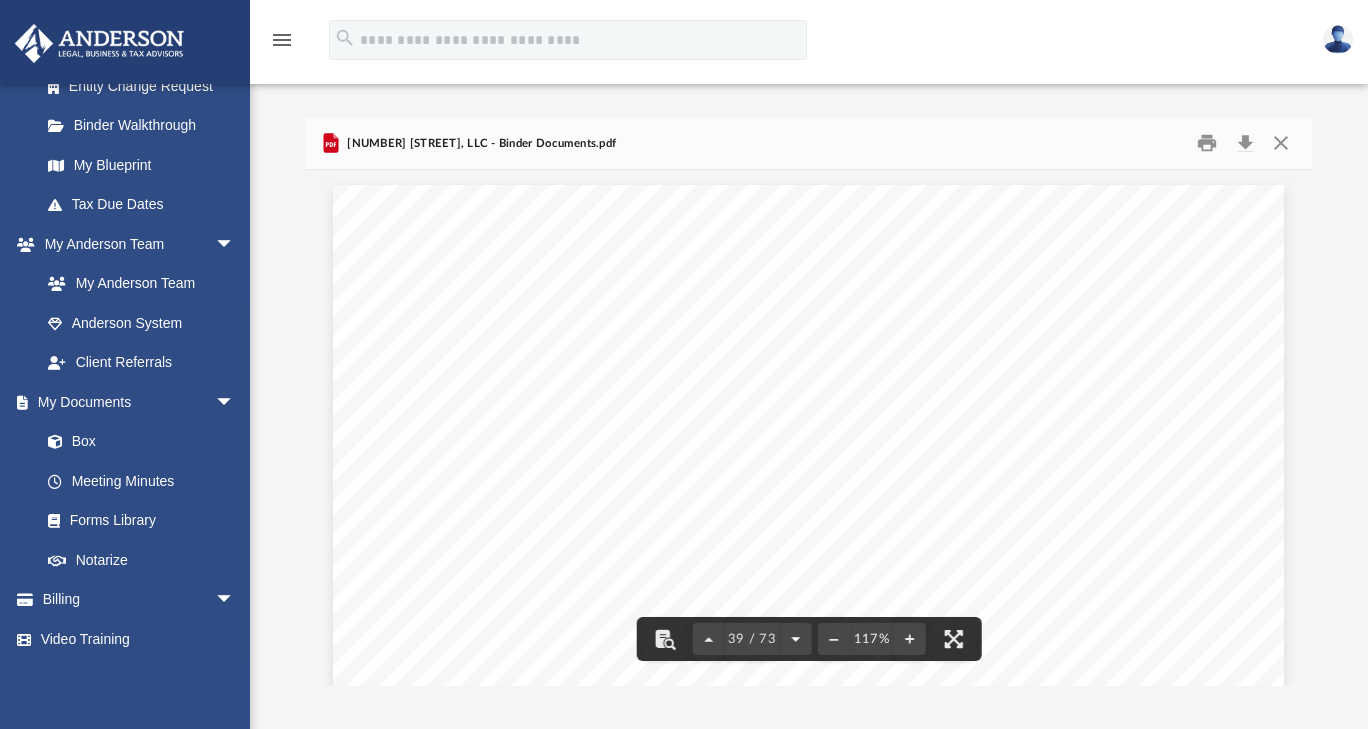 click at bounding box center [795, 639] 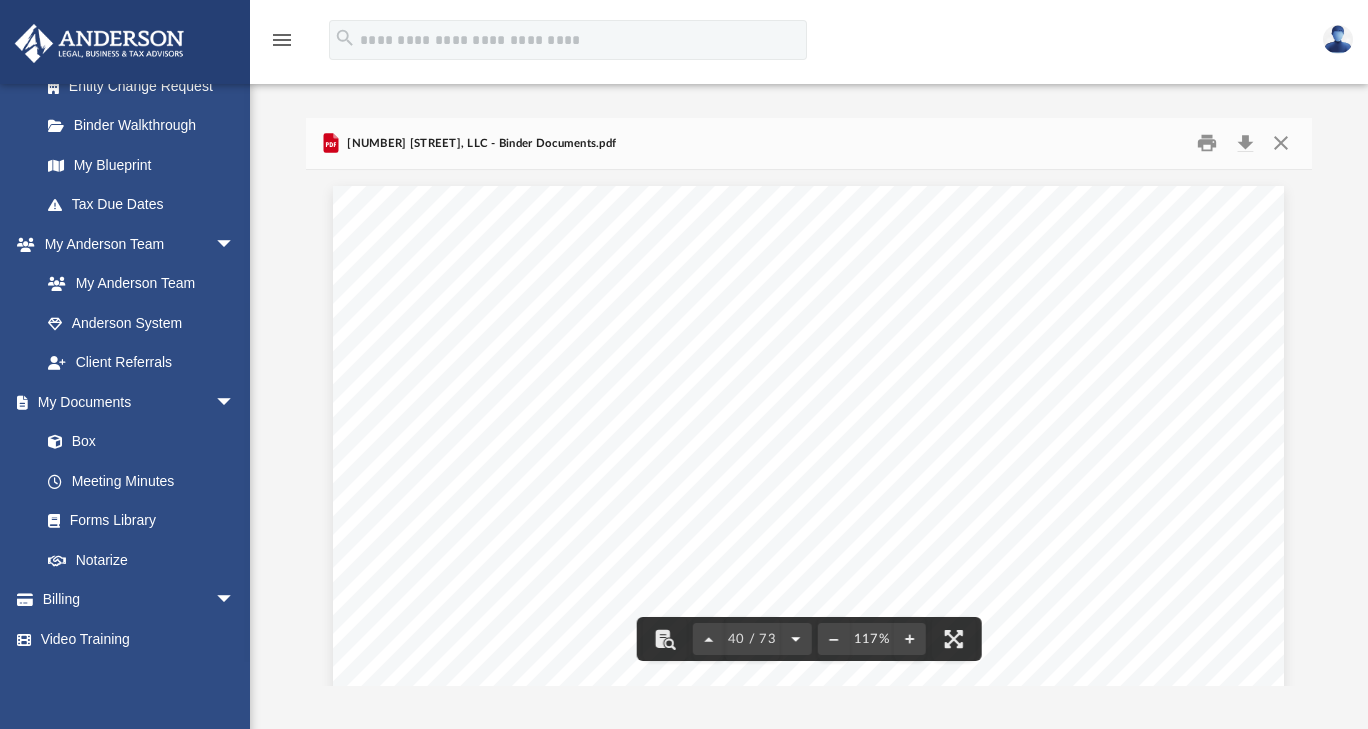 click at bounding box center (795, 639) 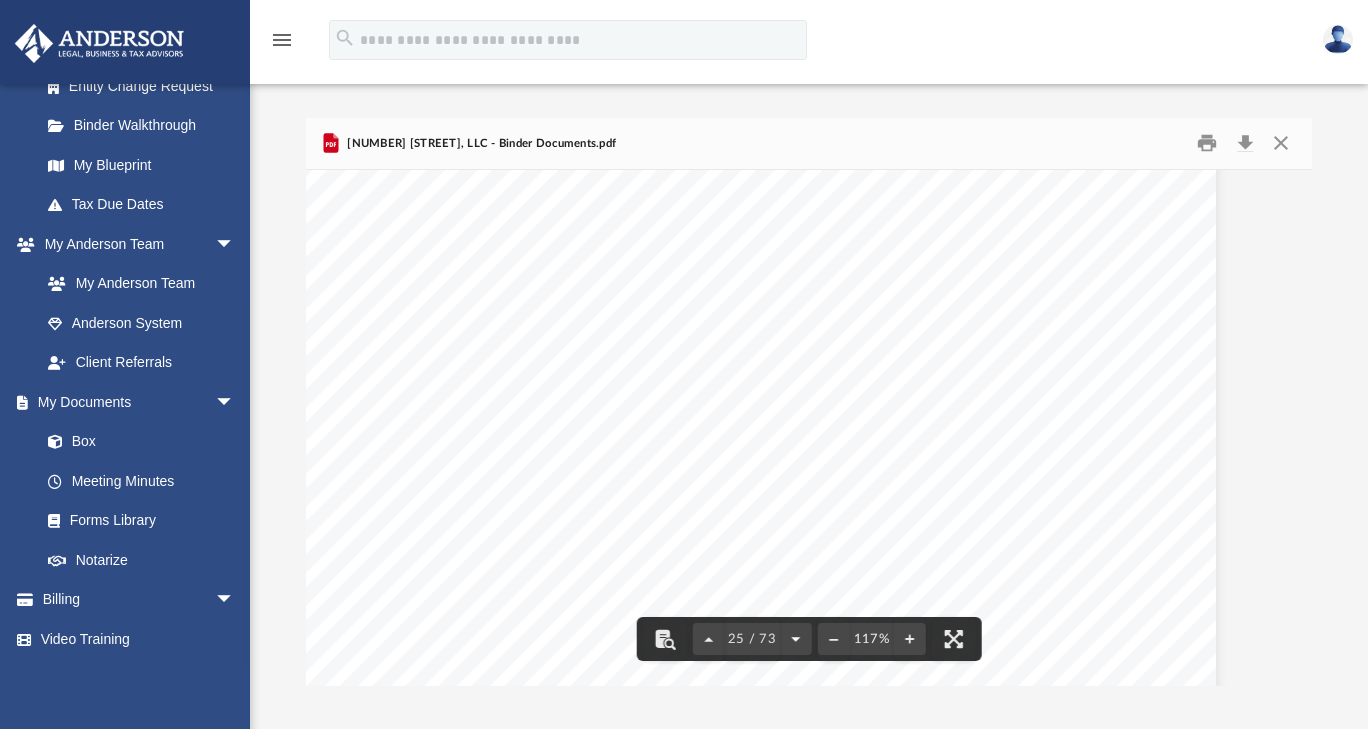 scroll, scrollTop: 30439, scrollLeft: 69, axis: both 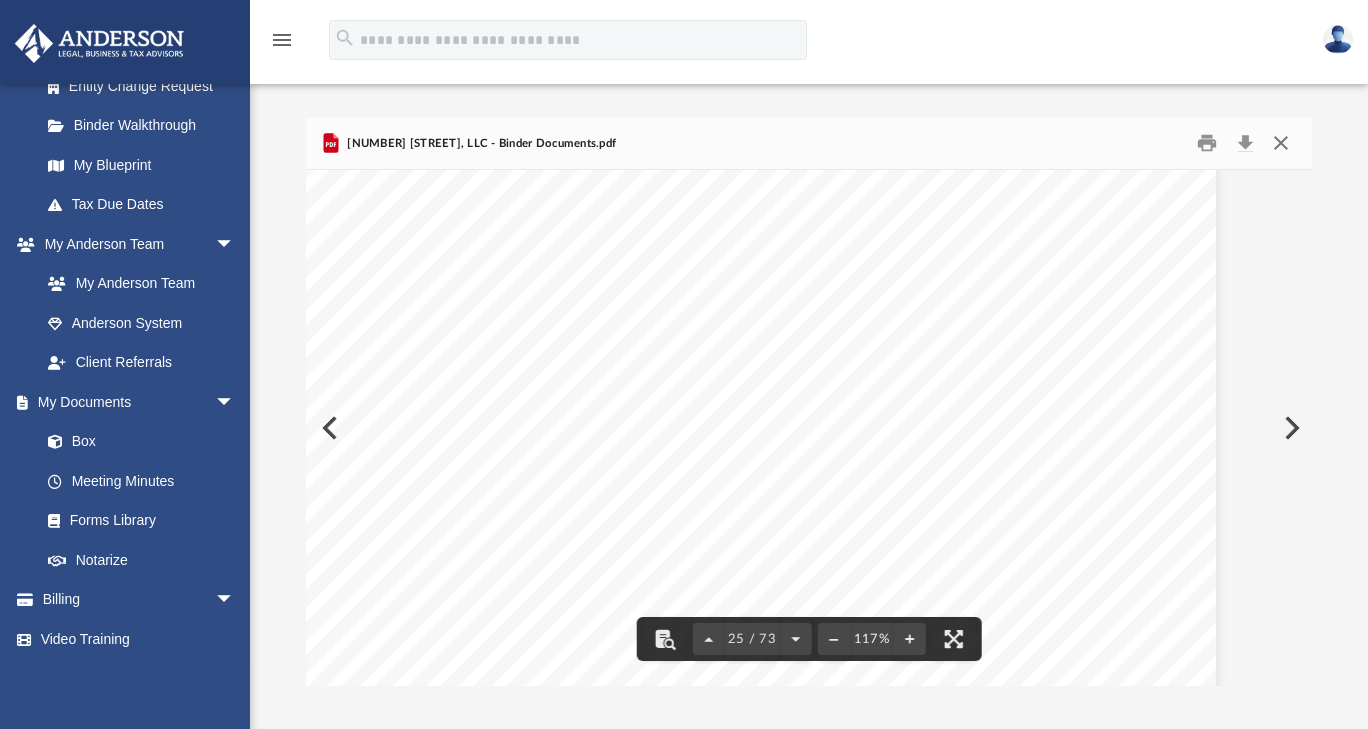 click at bounding box center (1281, 143) 